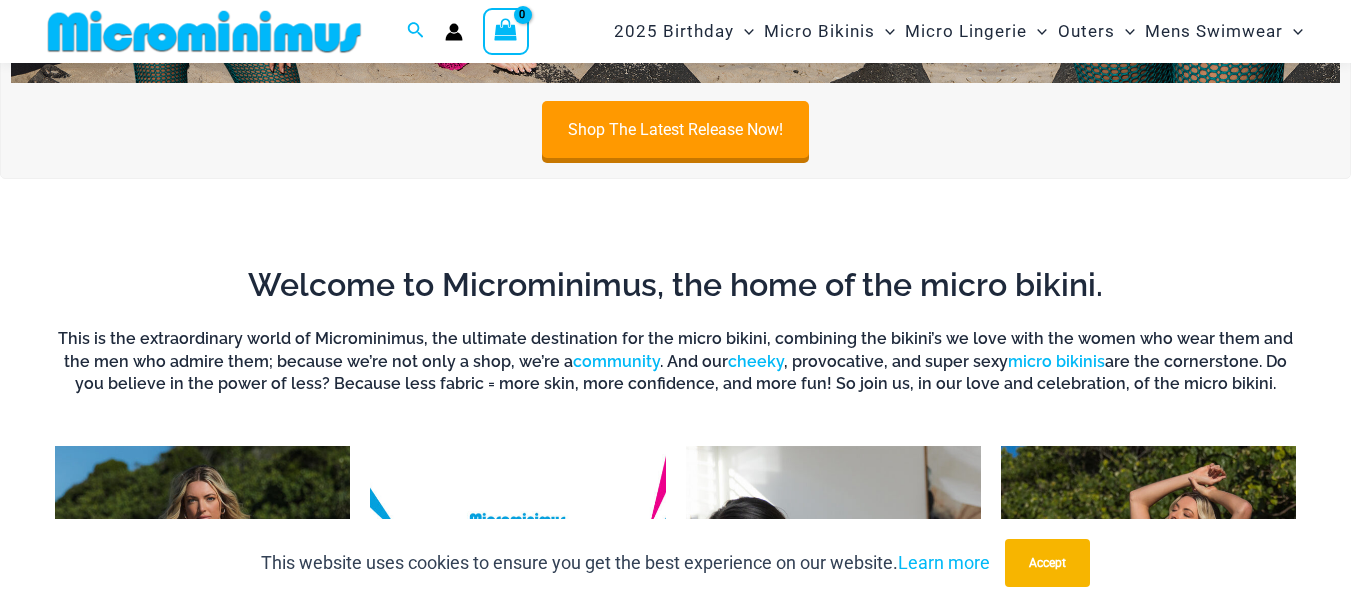 scroll, scrollTop: 782, scrollLeft: 0, axis: vertical 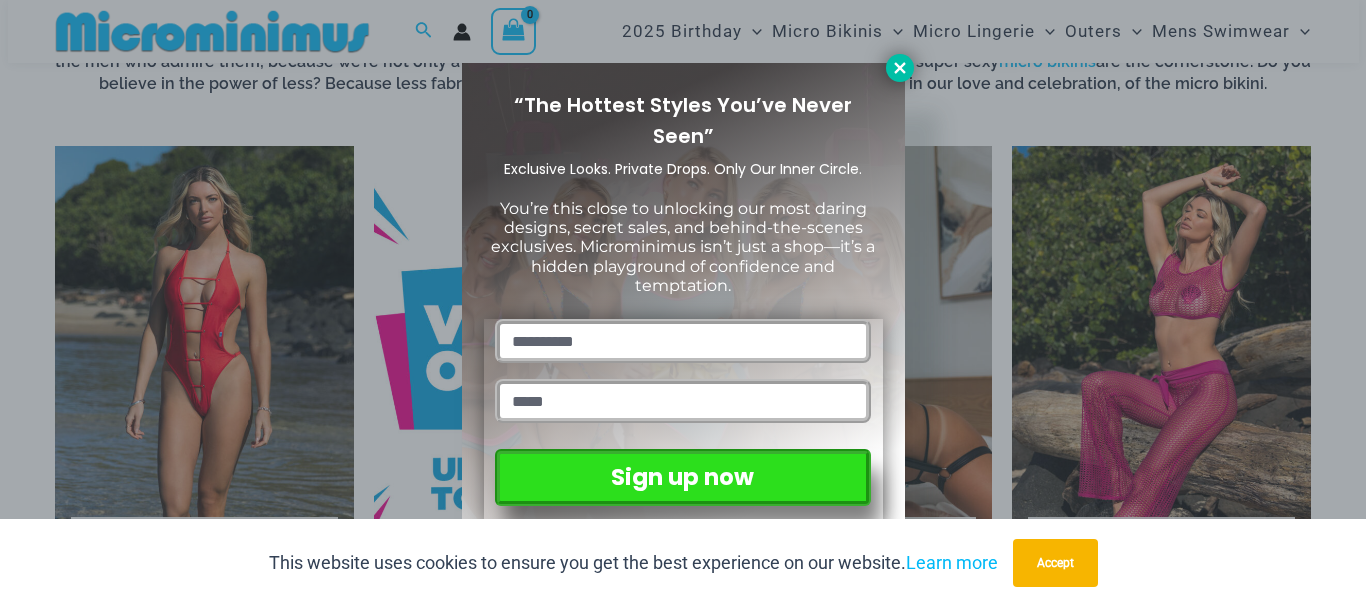 click 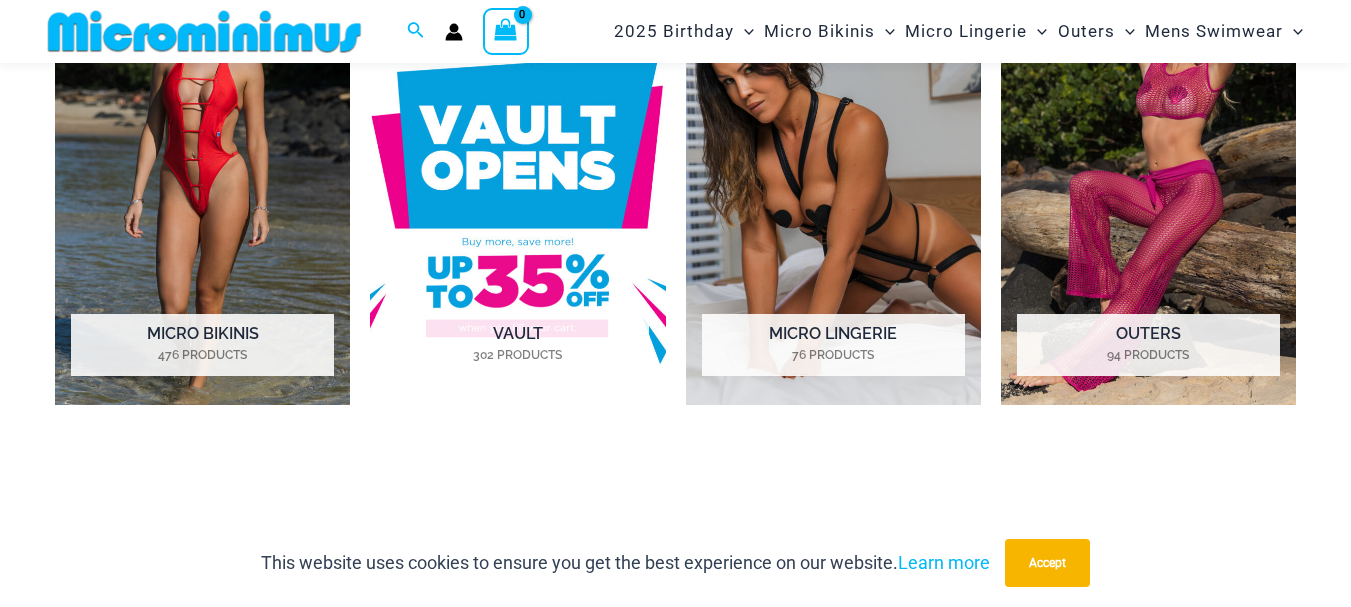 scroll, scrollTop: 982, scrollLeft: 0, axis: vertical 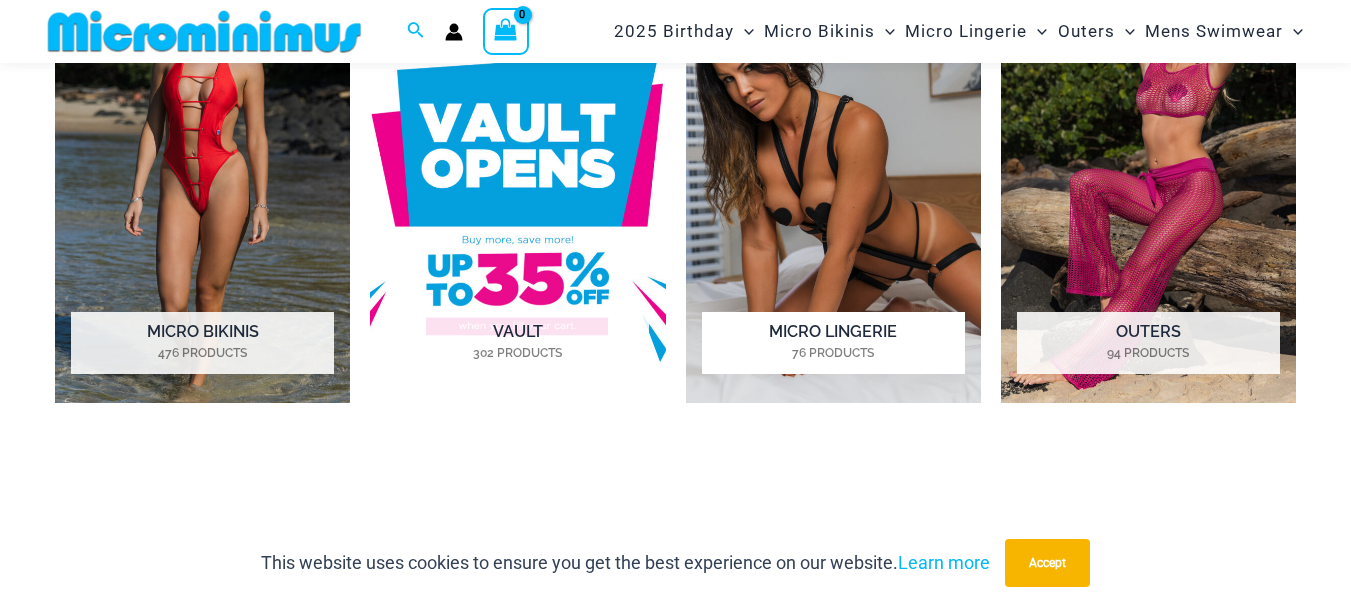 click at bounding box center [833, 174] 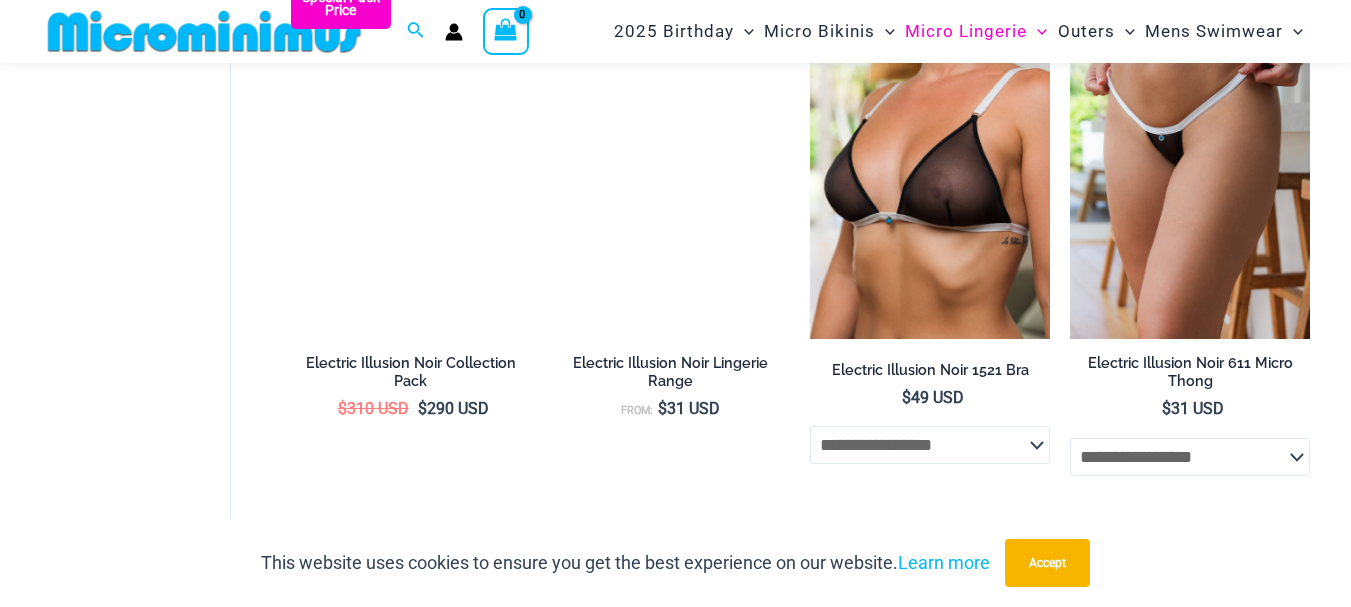 scroll, scrollTop: 2482, scrollLeft: 0, axis: vertical 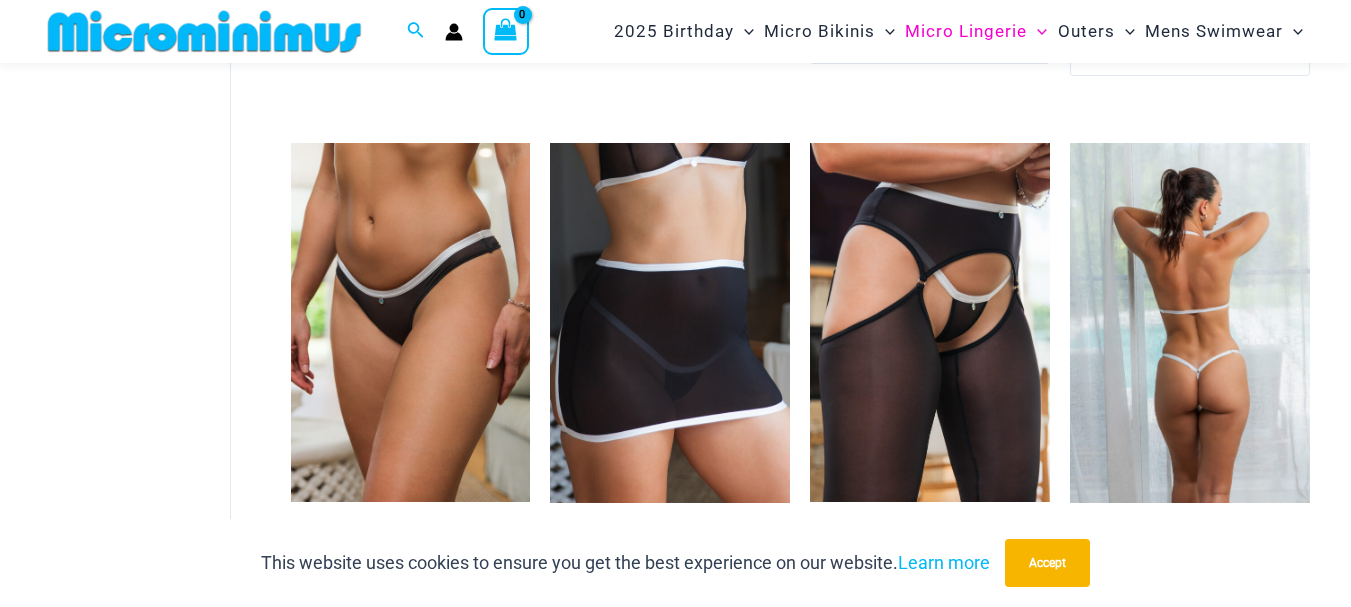 click at bounding box center [1190, 323] 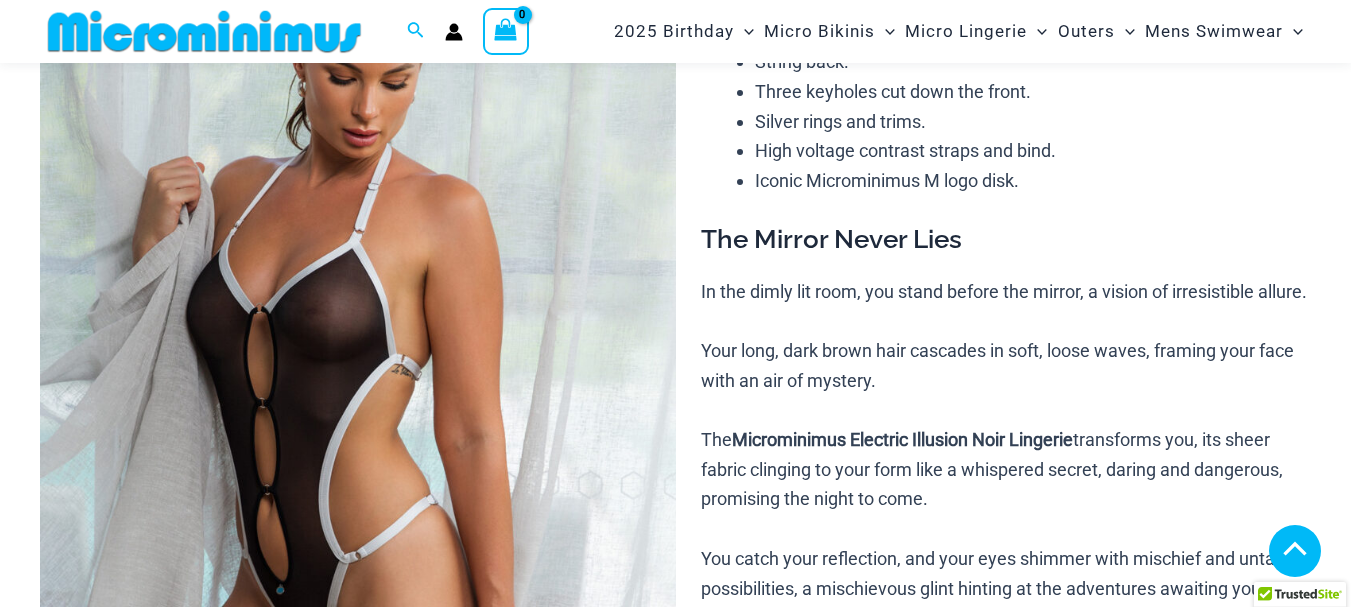 scroll, scrollTop: 697, scrollLeft: 0, axis: vertical 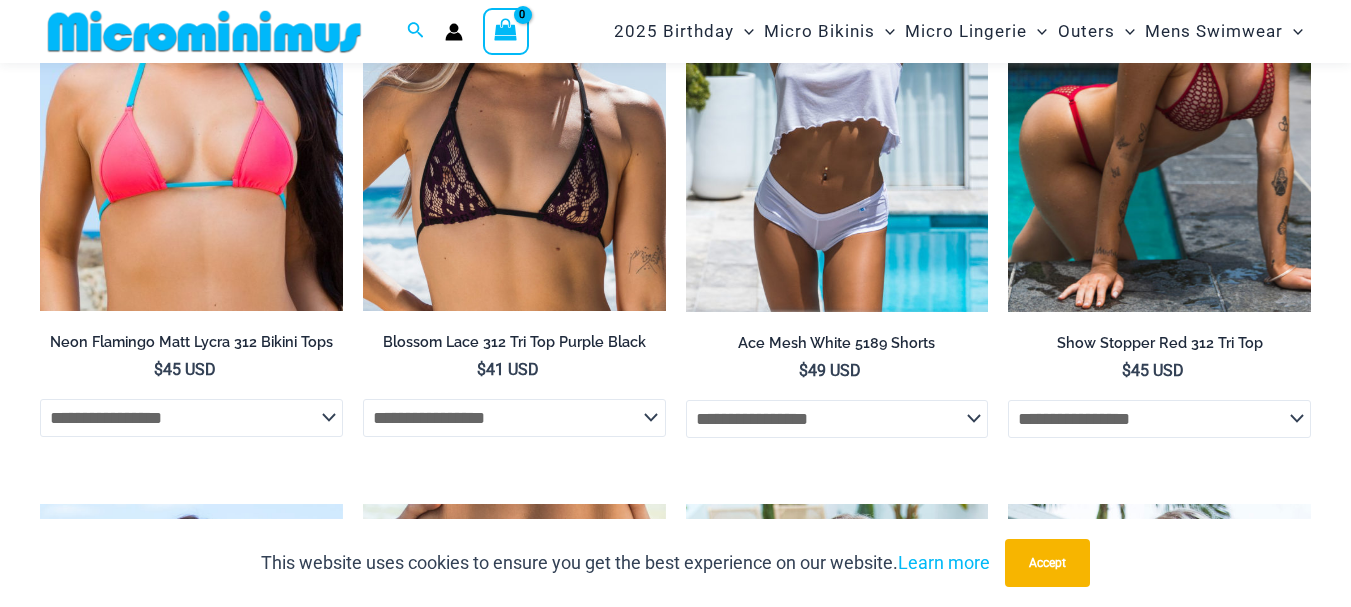 click at bounding box center [1159, 85] 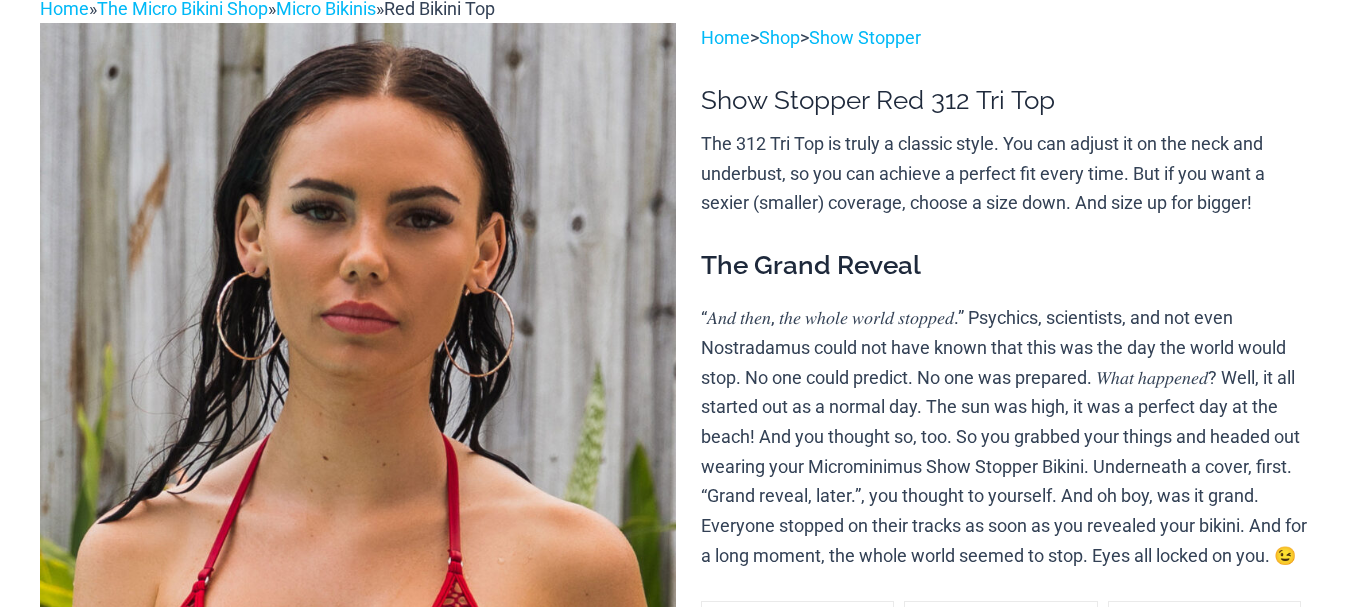 scroll, scrollTop: 300, scrollLeft: 0, axis: vertical 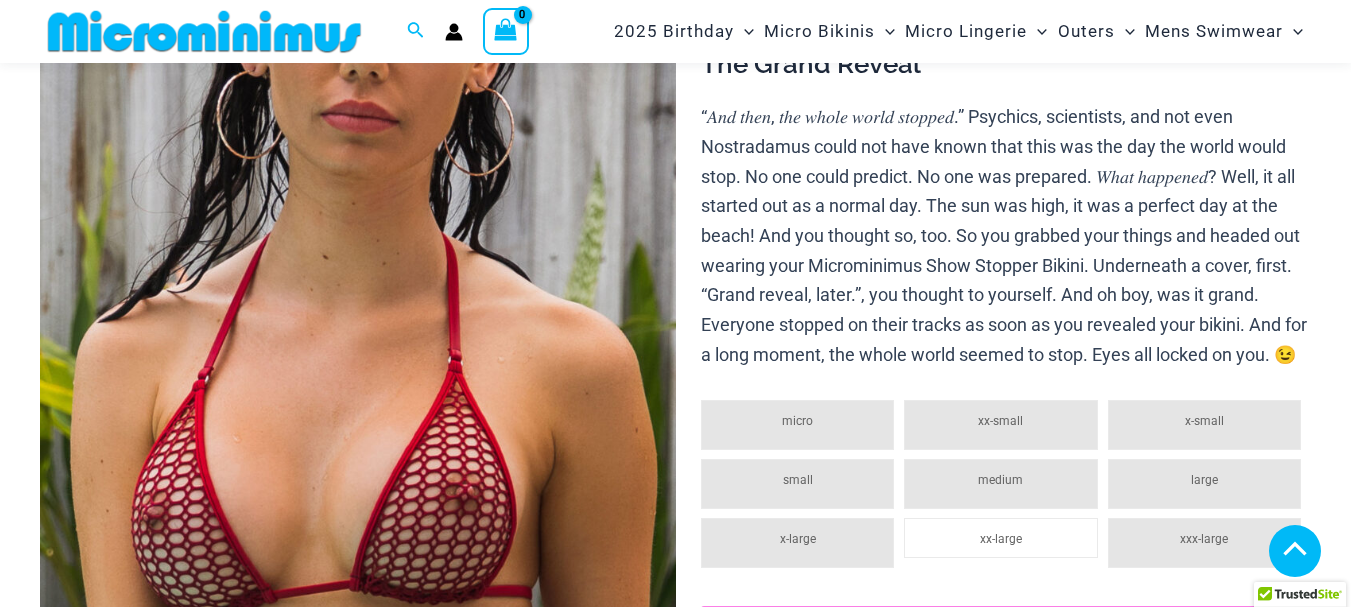 click at bounding box center [139, 1262] 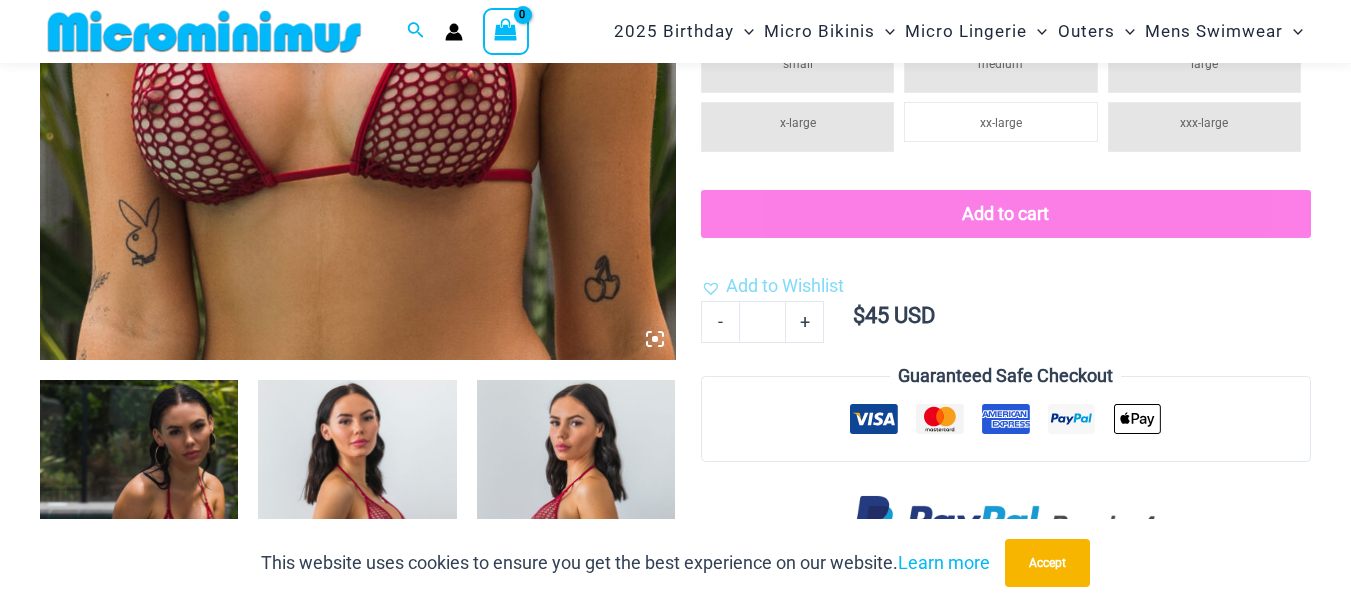 scroll, scrollTop: 445, scrollLeft: 0, axis: vertical 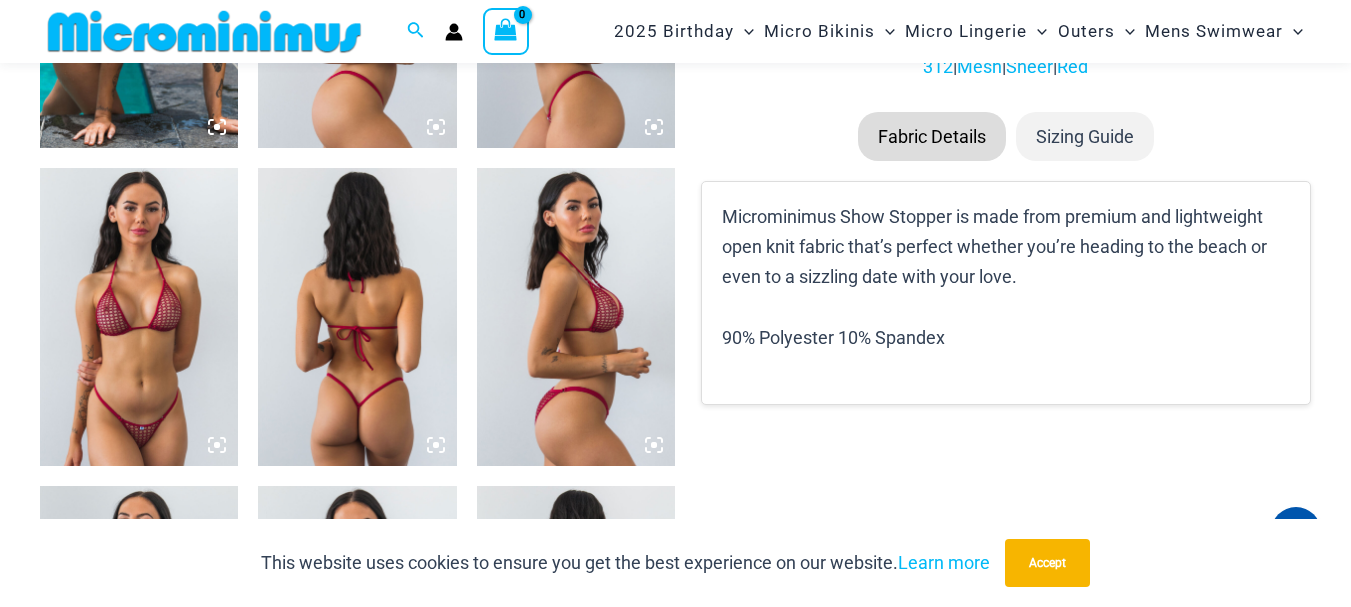 click at bounding box center [139, 317] 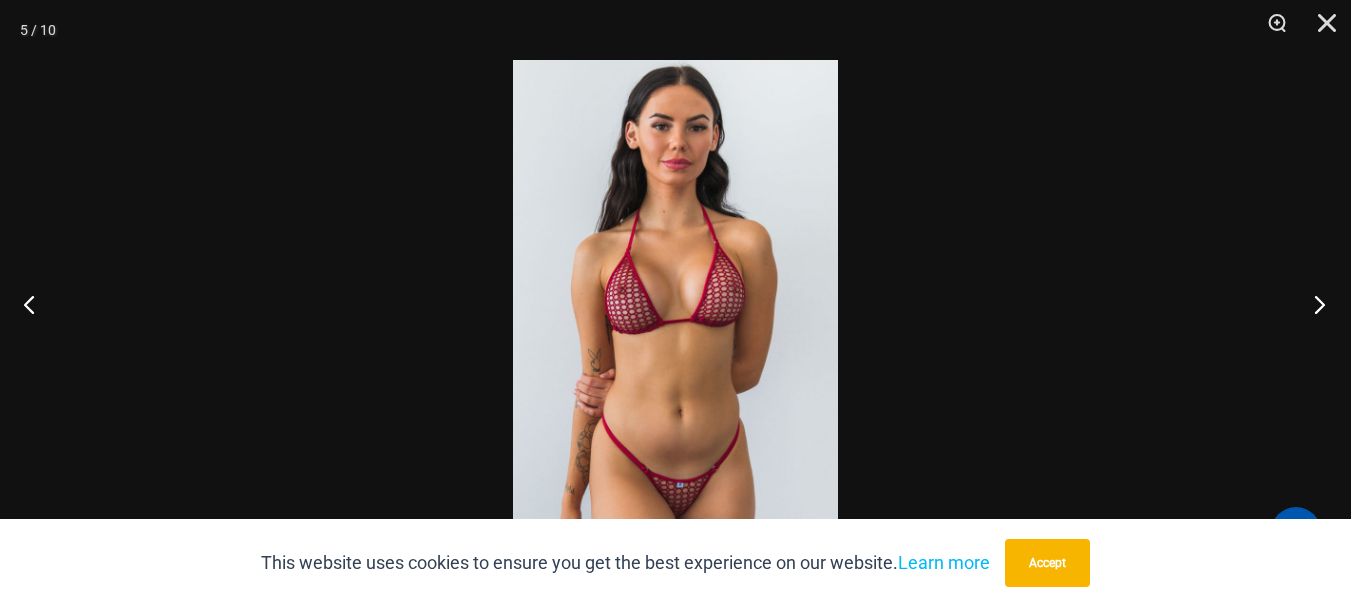 click at bounding box center (1313, 304) 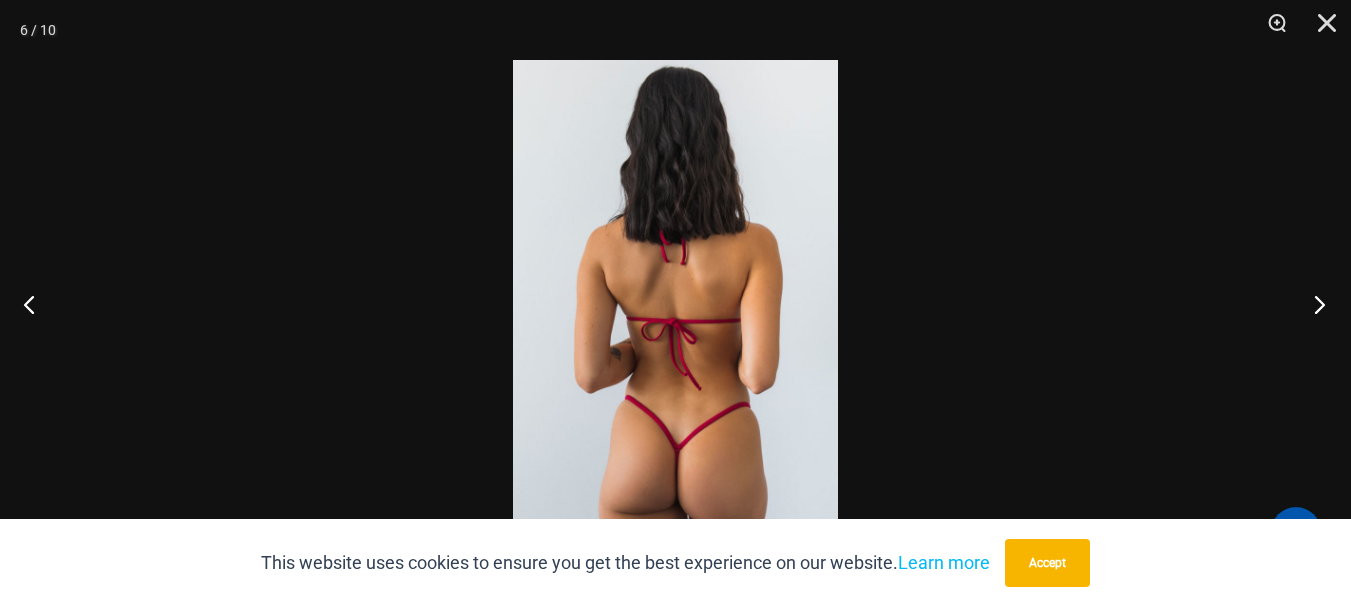 click at bounding box center (1313, 304) 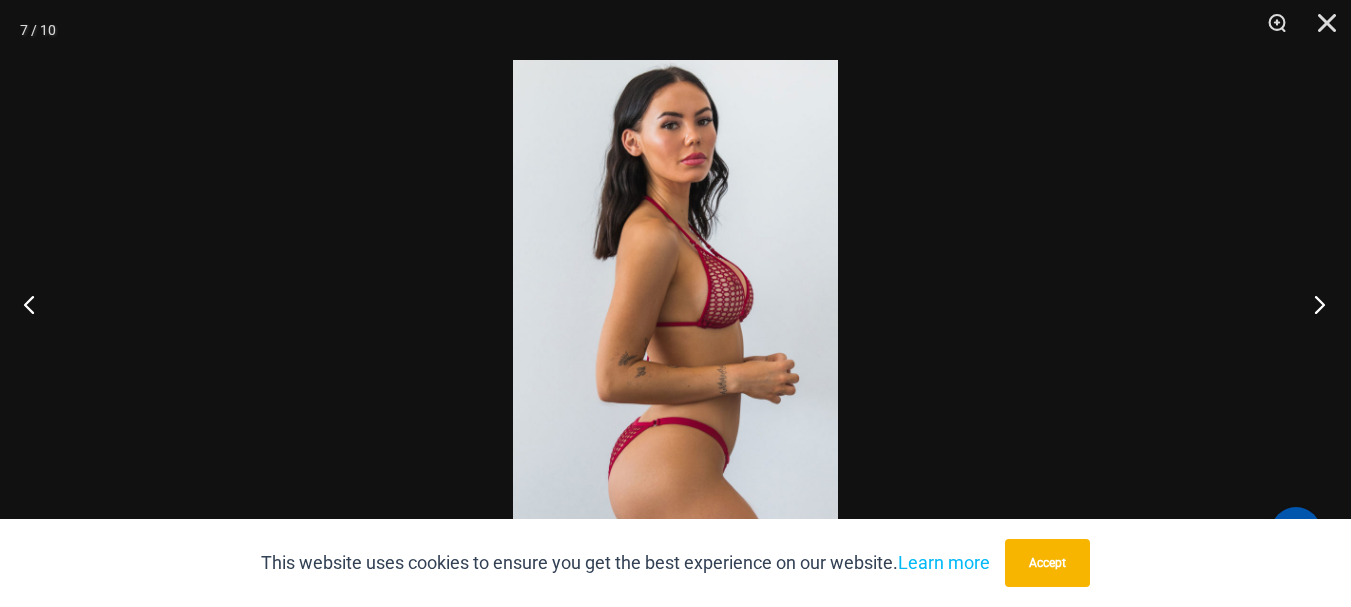 click at bounding box center [1313, 304] 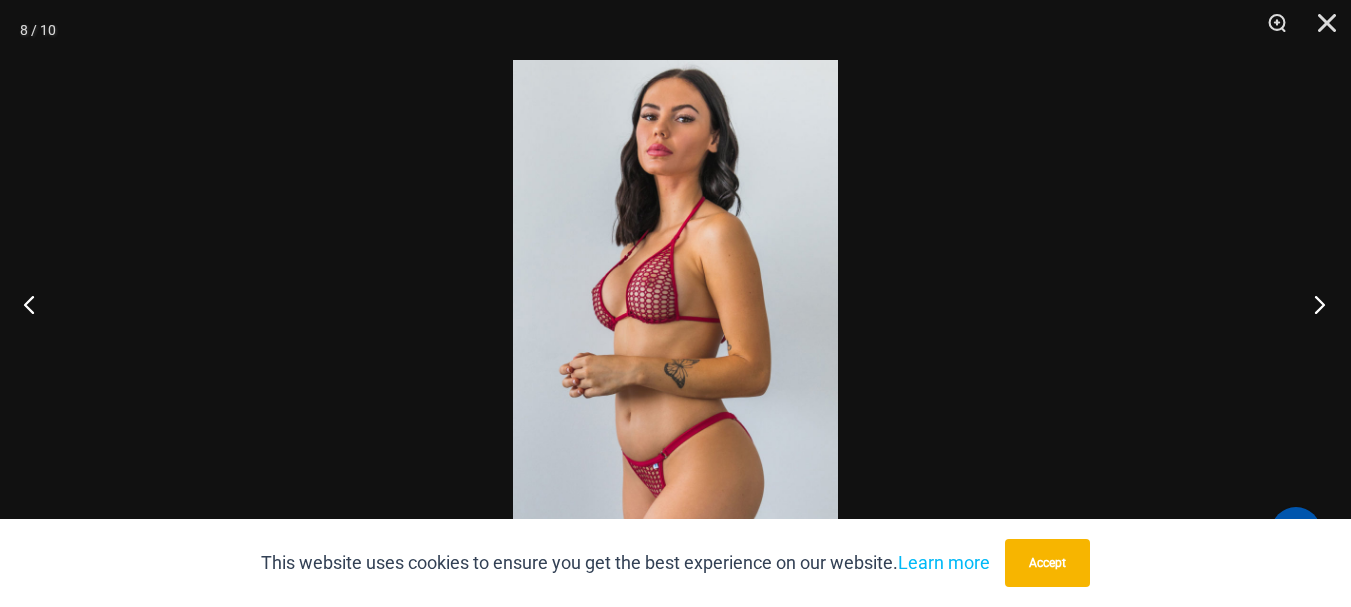 click at bounding box center [1313, 304] 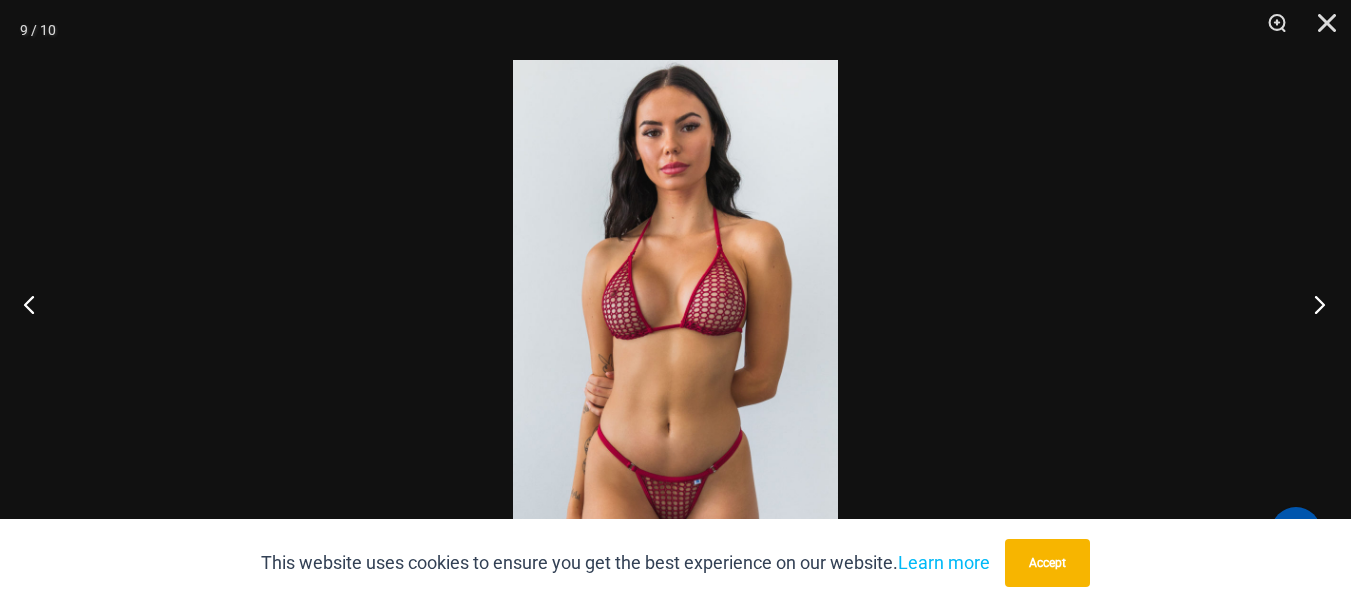 click at bounding box center (1313, 304) 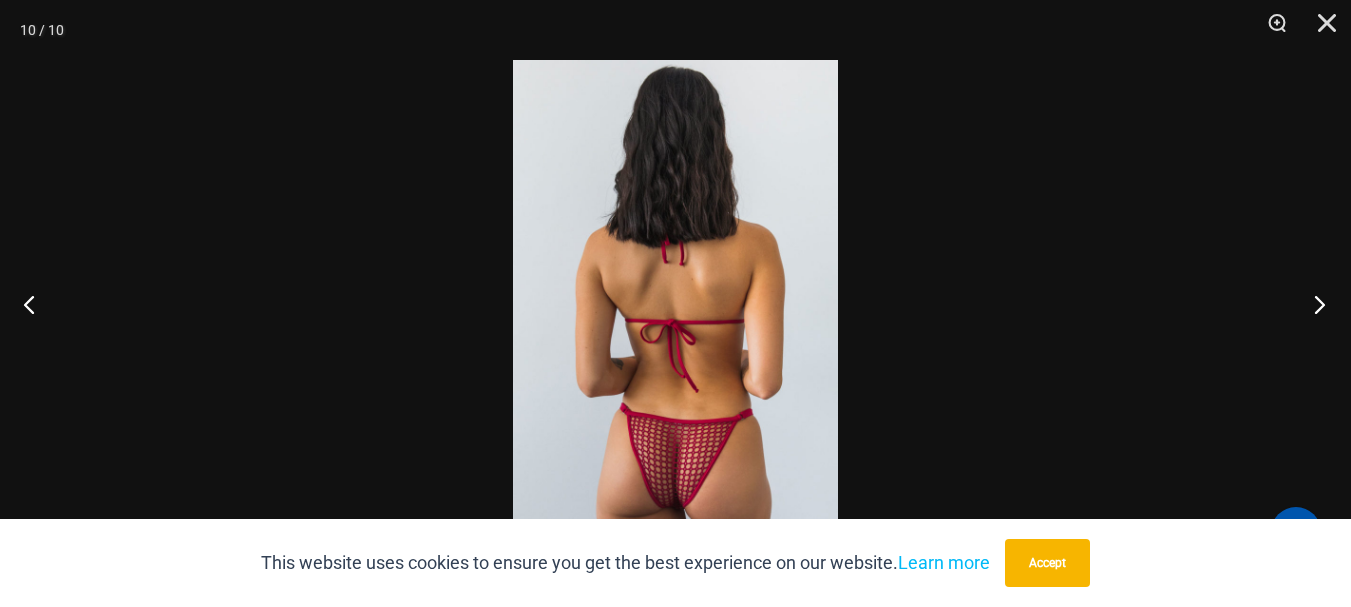 click at bounding box center [1313, 304] 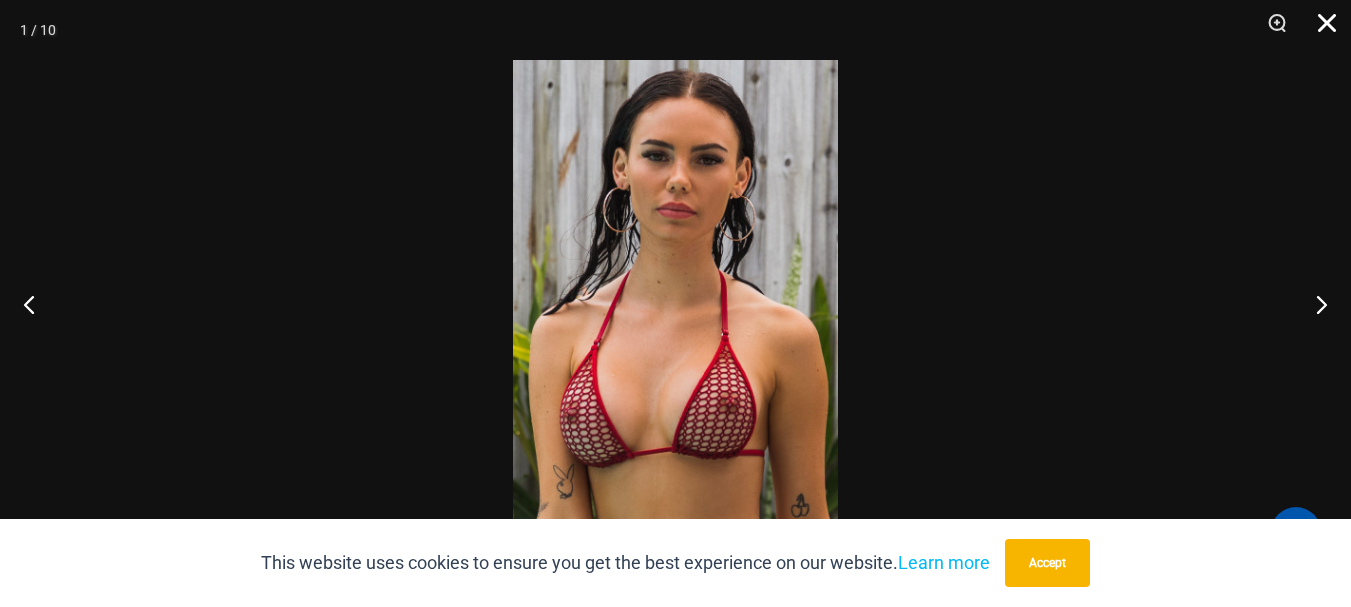 click at bounding box center (1320, 30) 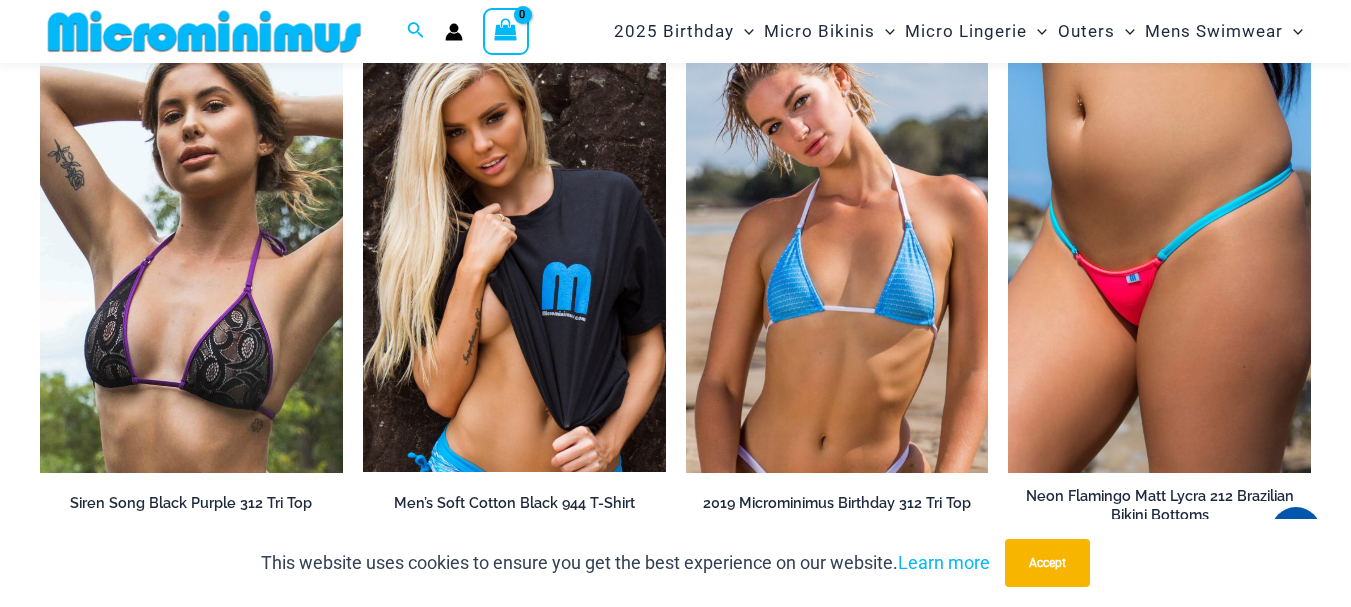 scroll, scrollTop: 4645, scrollLeft: 0, axis: vertical 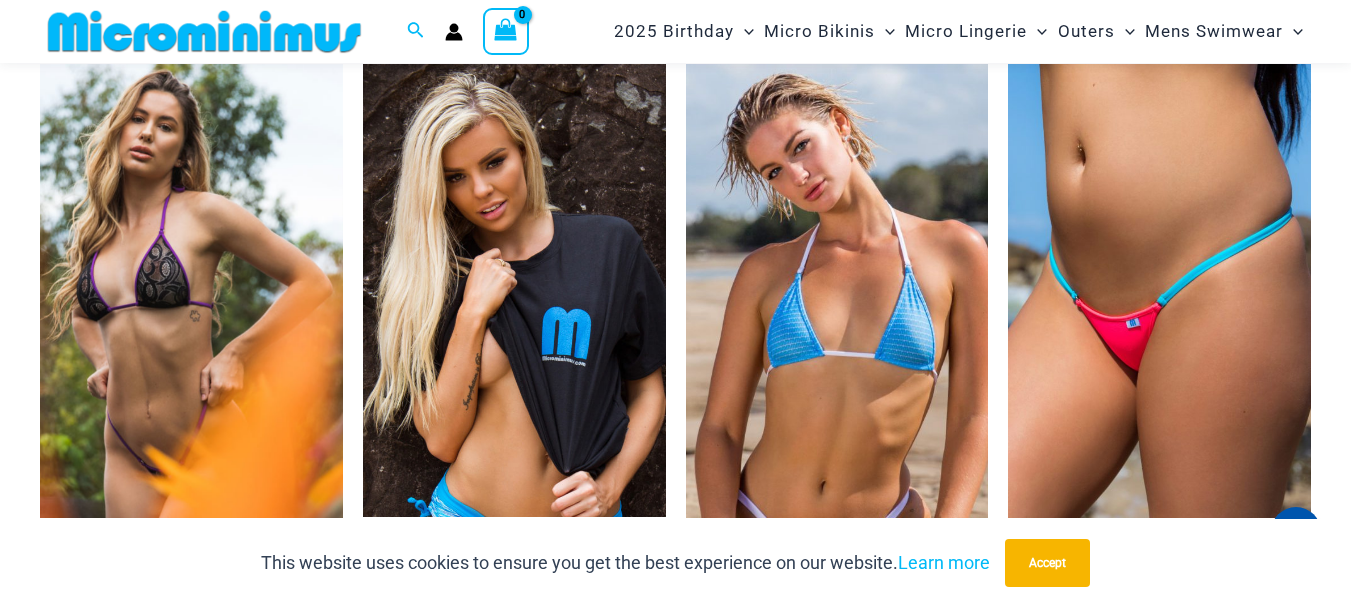 click at bounding box center [191, 291] 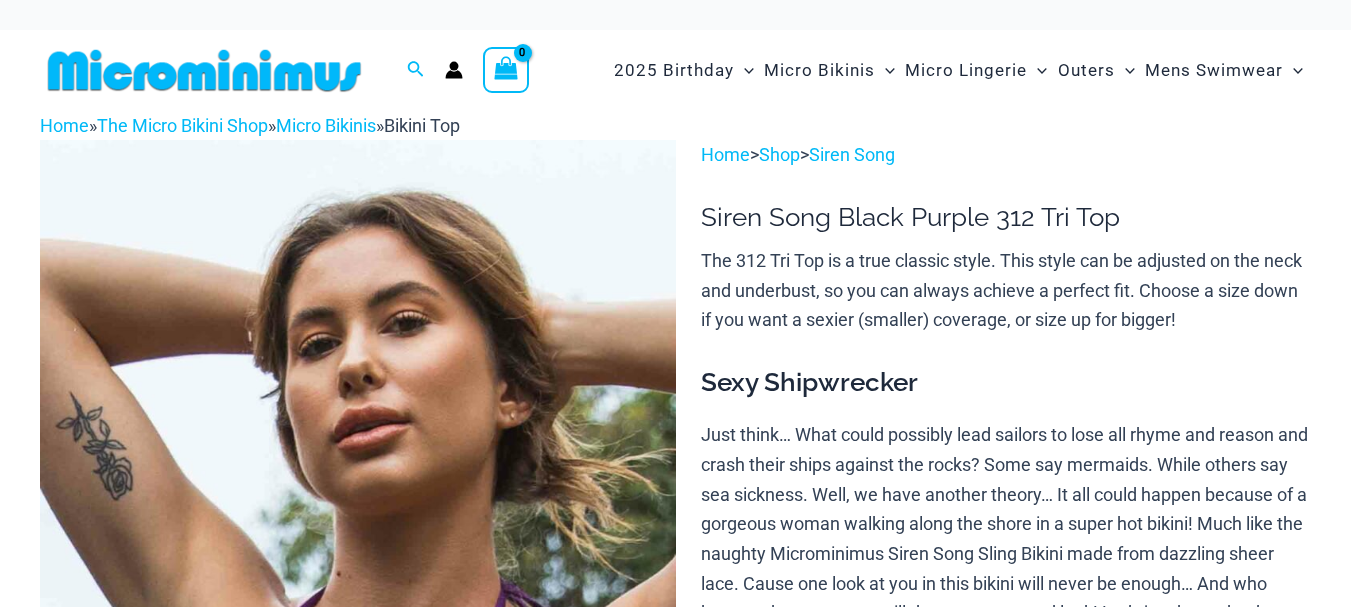 scroll, scrollTop: 0, scrollLeft: 0, axis: both 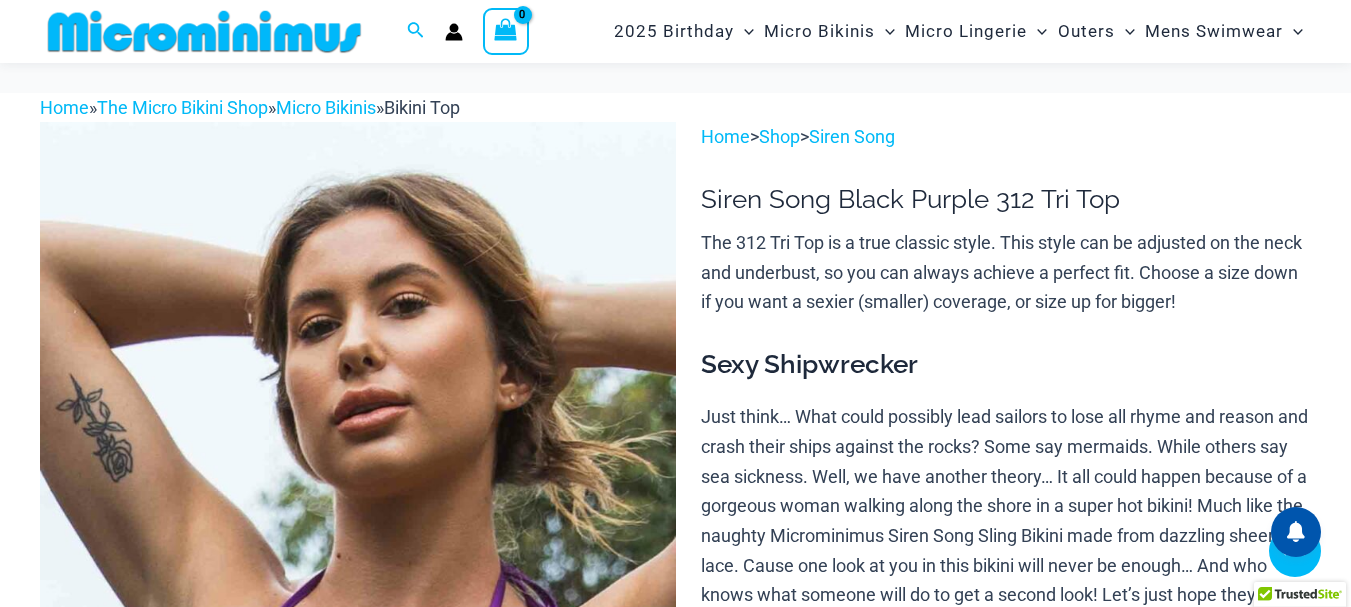 click at bounding box center [837, 2022] 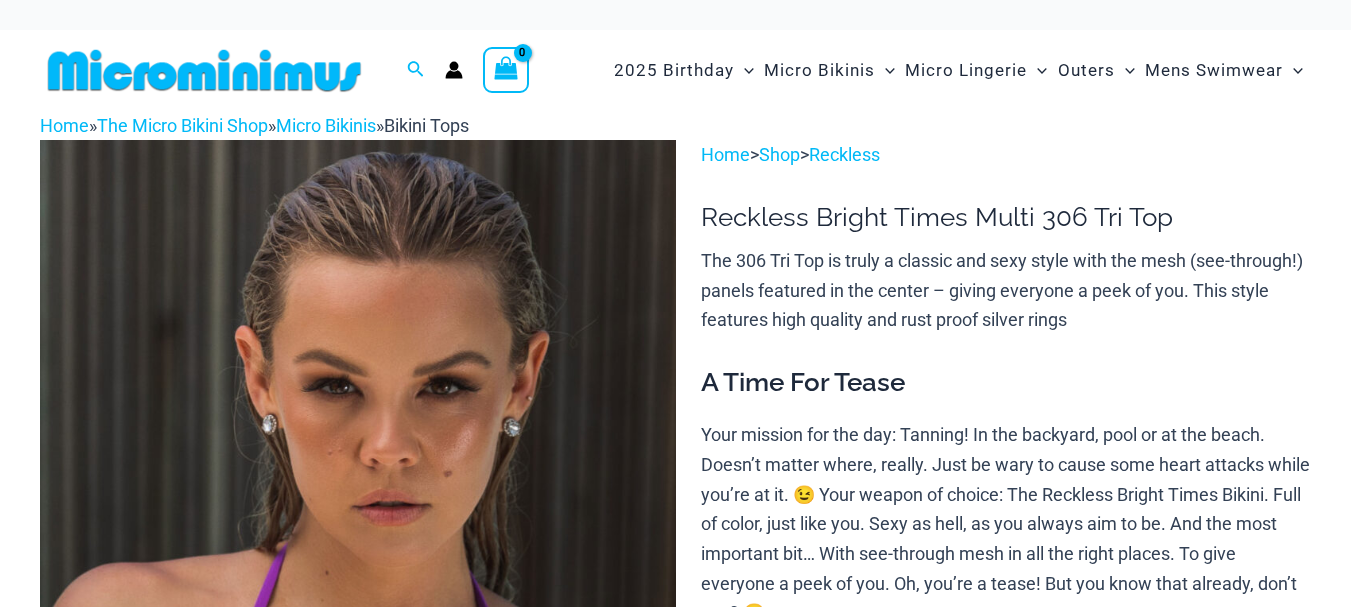 scroll, scrollTop: 0, scrollLeft: 0, axis: both 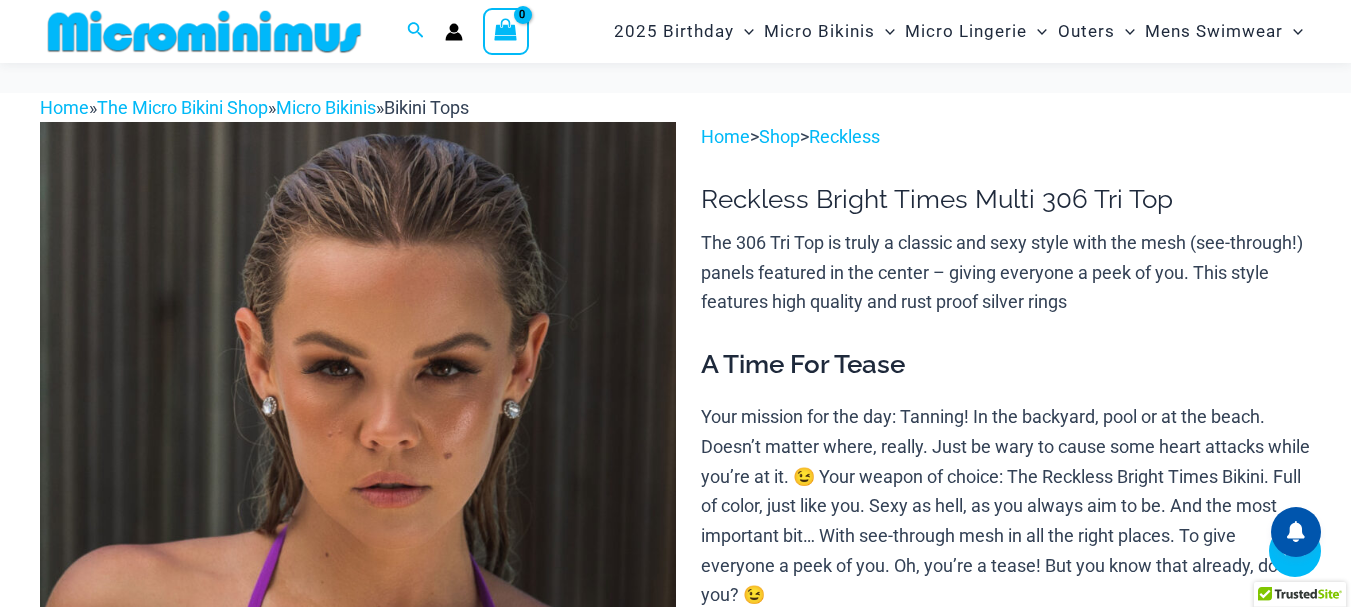 click at bounding box center [514, 2022] 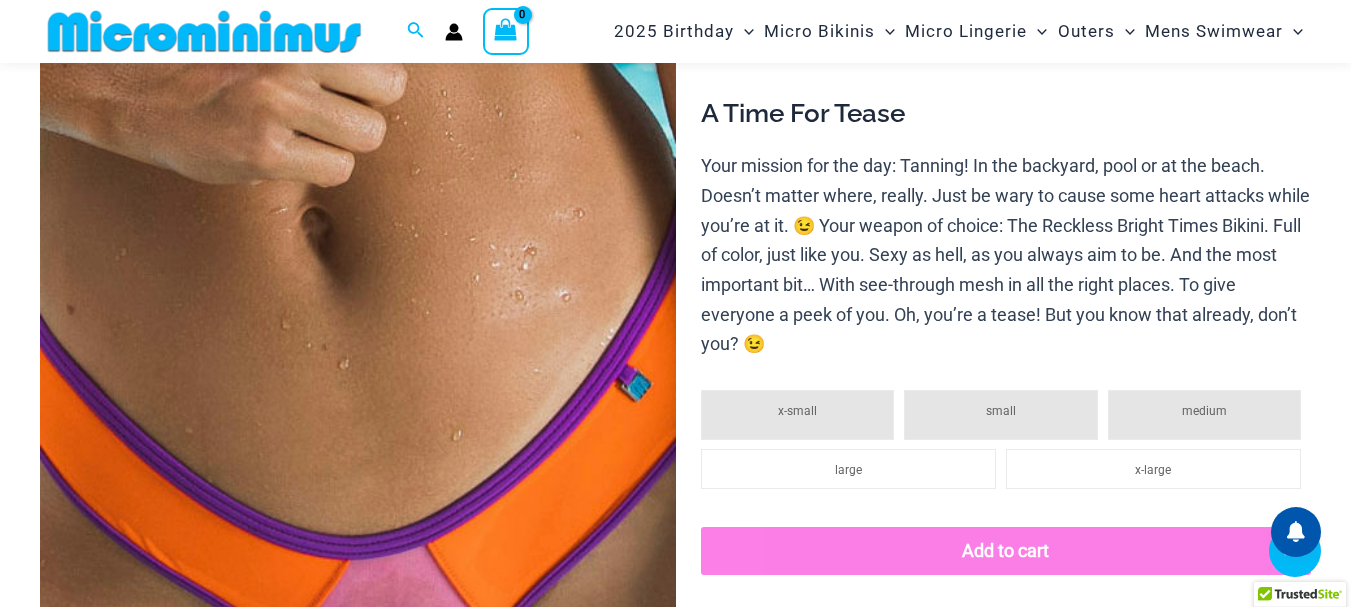 scroll, scrollTop: 1382, scrollLeft: 0, axis: vertical 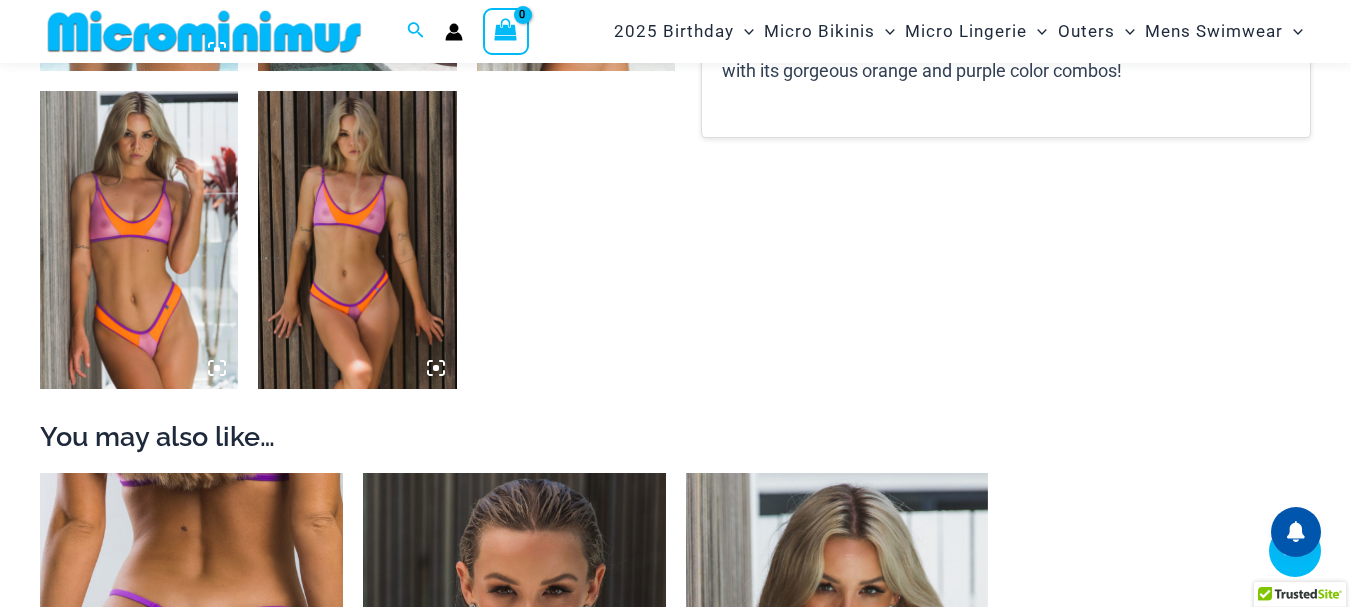 click at bounding box center [191, 700] 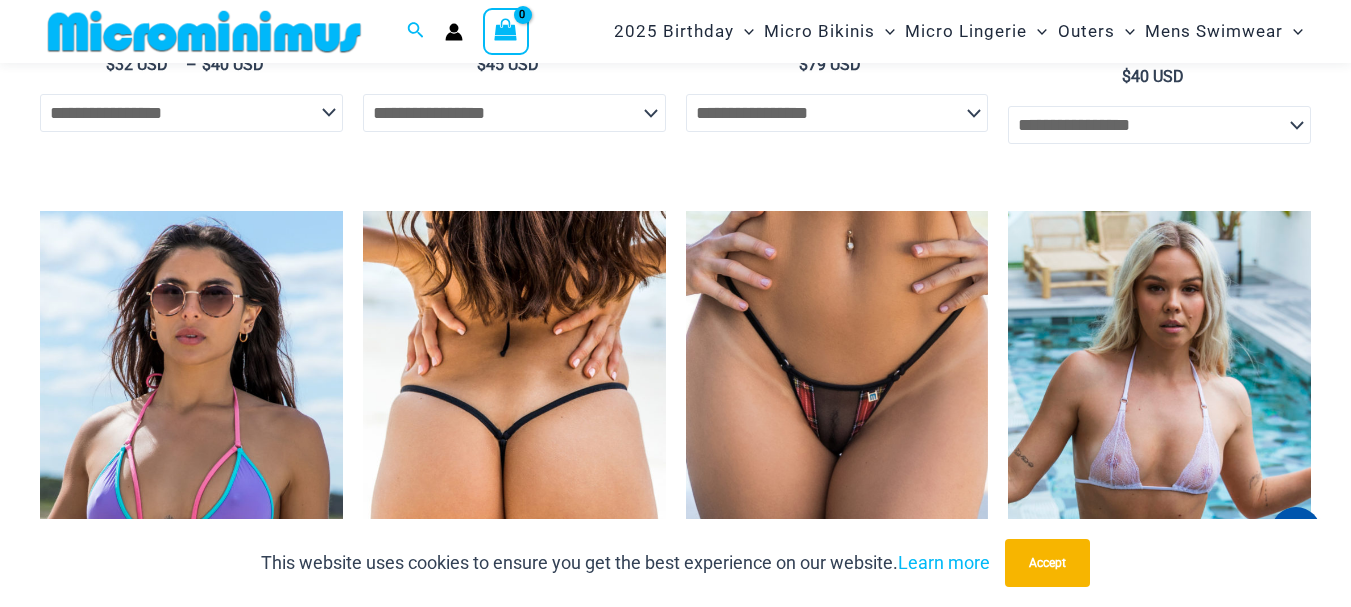 scroll, scrollTop: 4769, scrollLeft: 0, axis: vertical 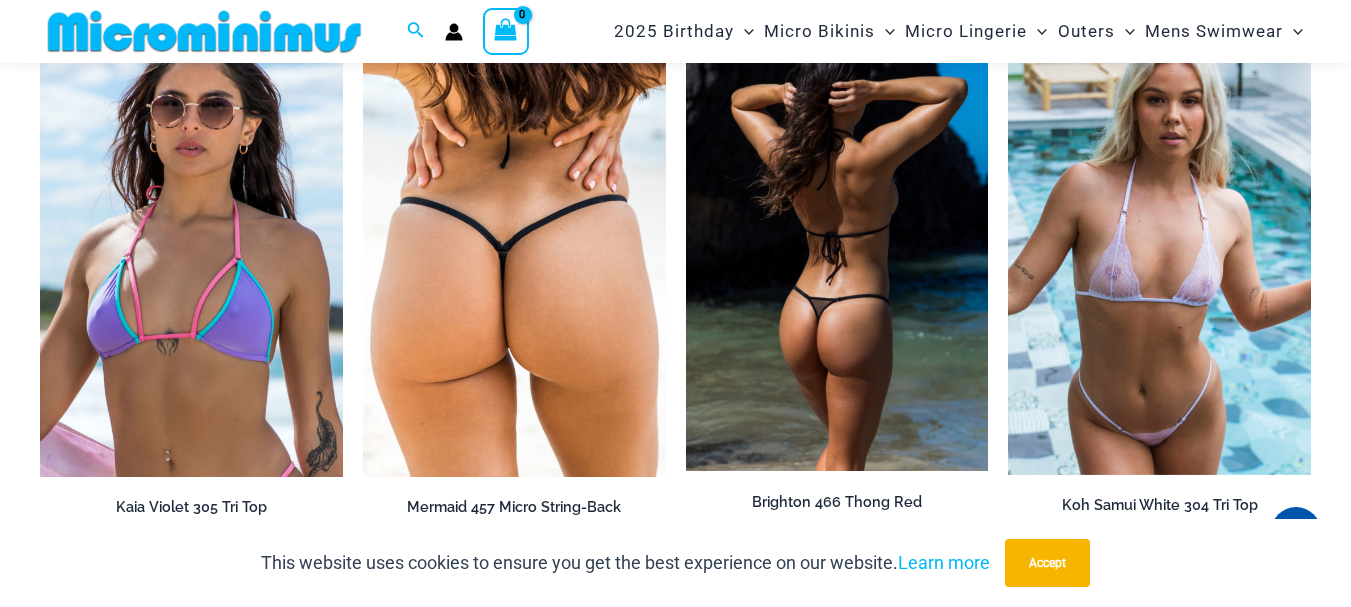 click at bounding box center (837, 247) 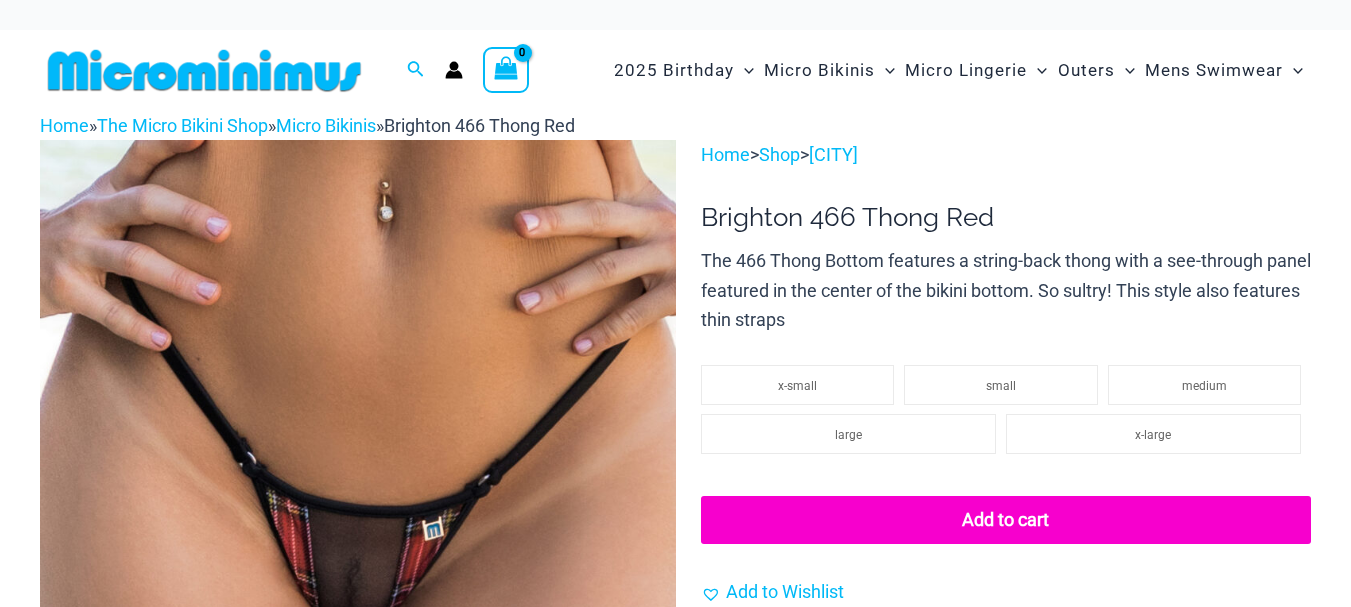 scroll, scrollTop: 200, scrollLeft: 0, axis: vertical 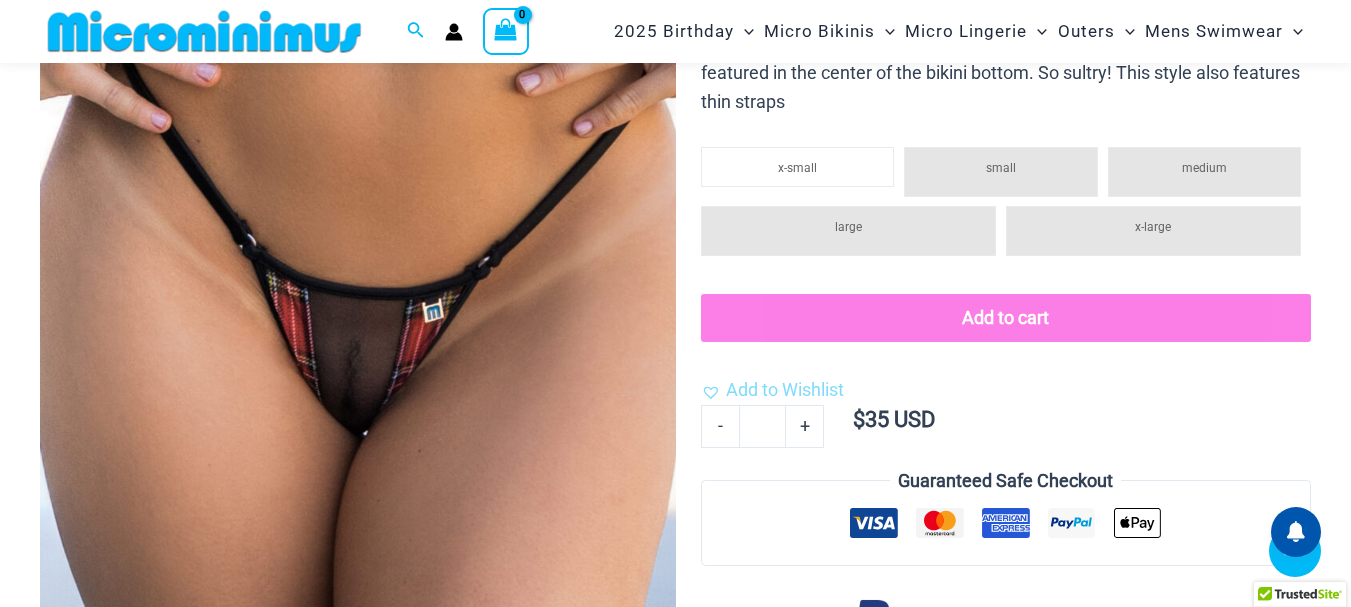 click at bounding box center [514, 1492] 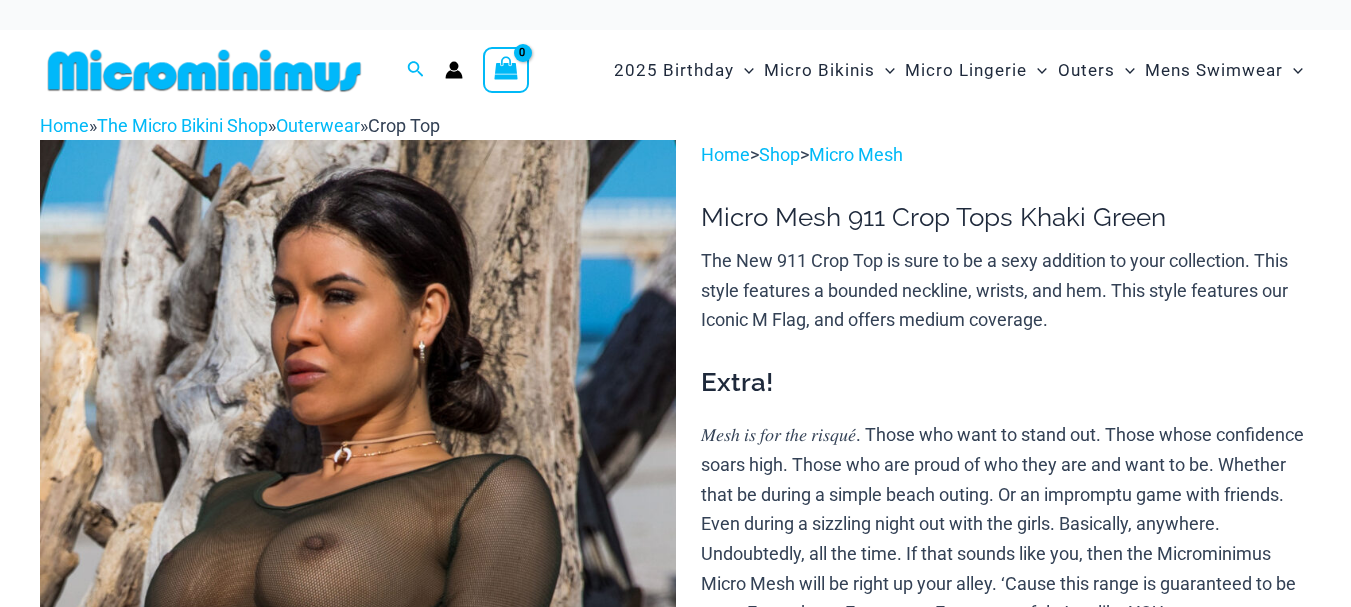 scroll, scrollTop: 0, scrollLeft: 0, axis: both 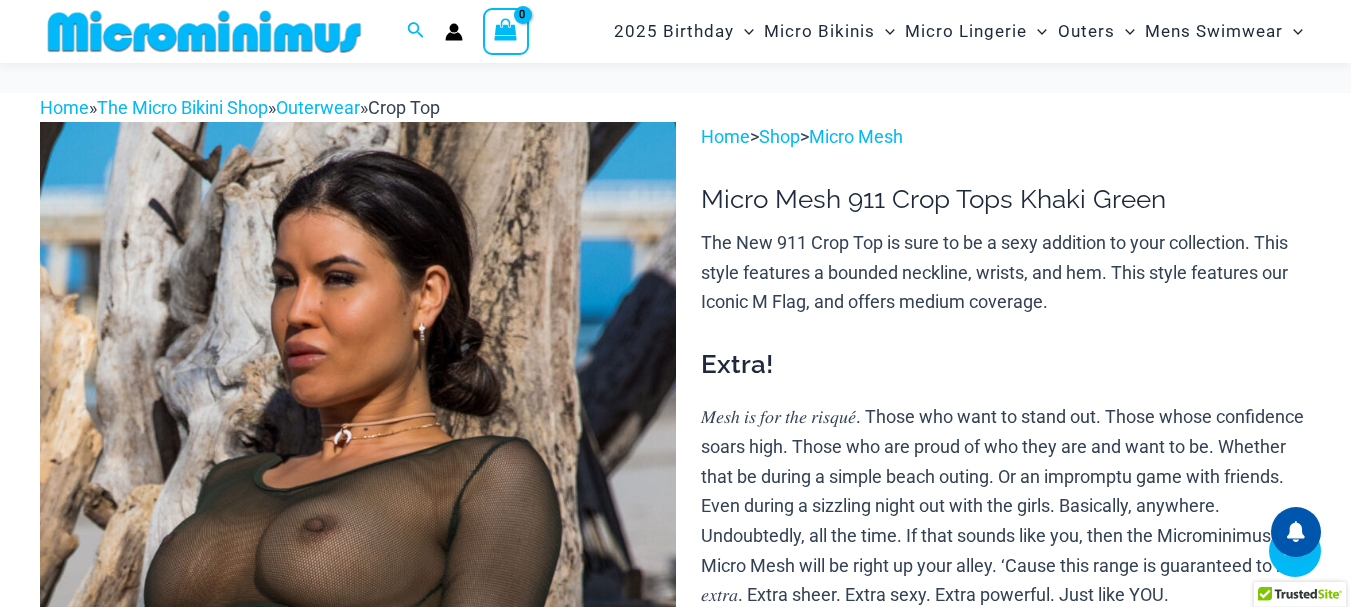 click at bounding box center [357, 1245] 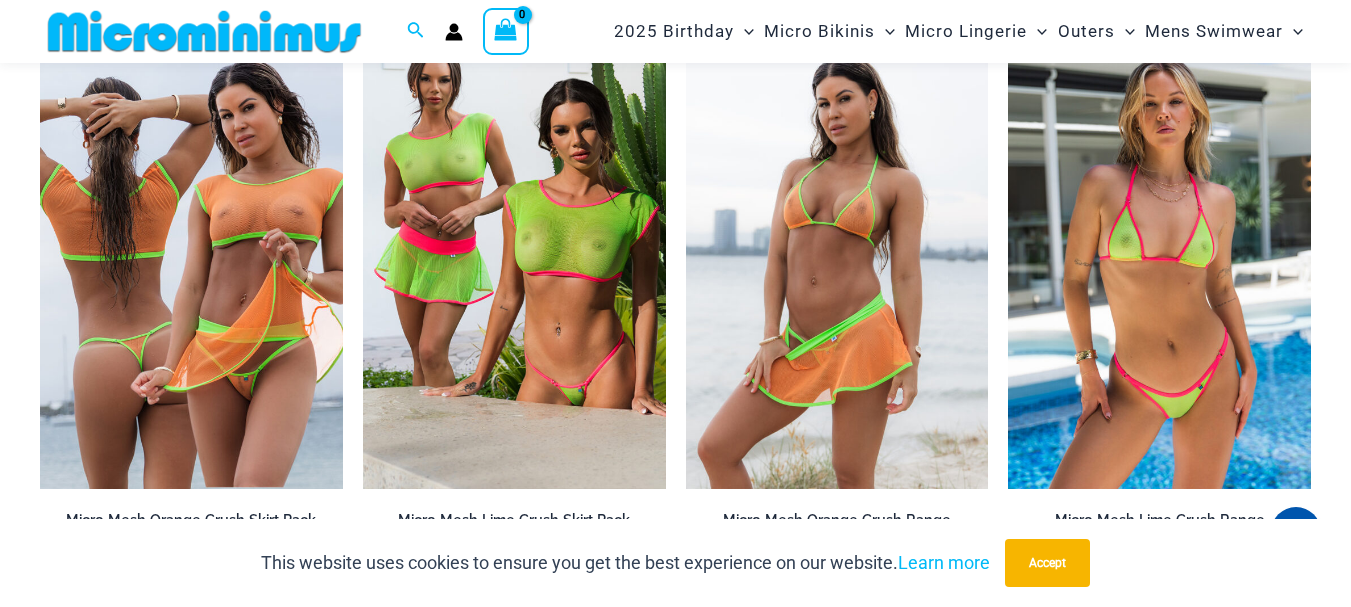 scroll, scrollTop: 3752, scrollLeft: 0, axis: vertical 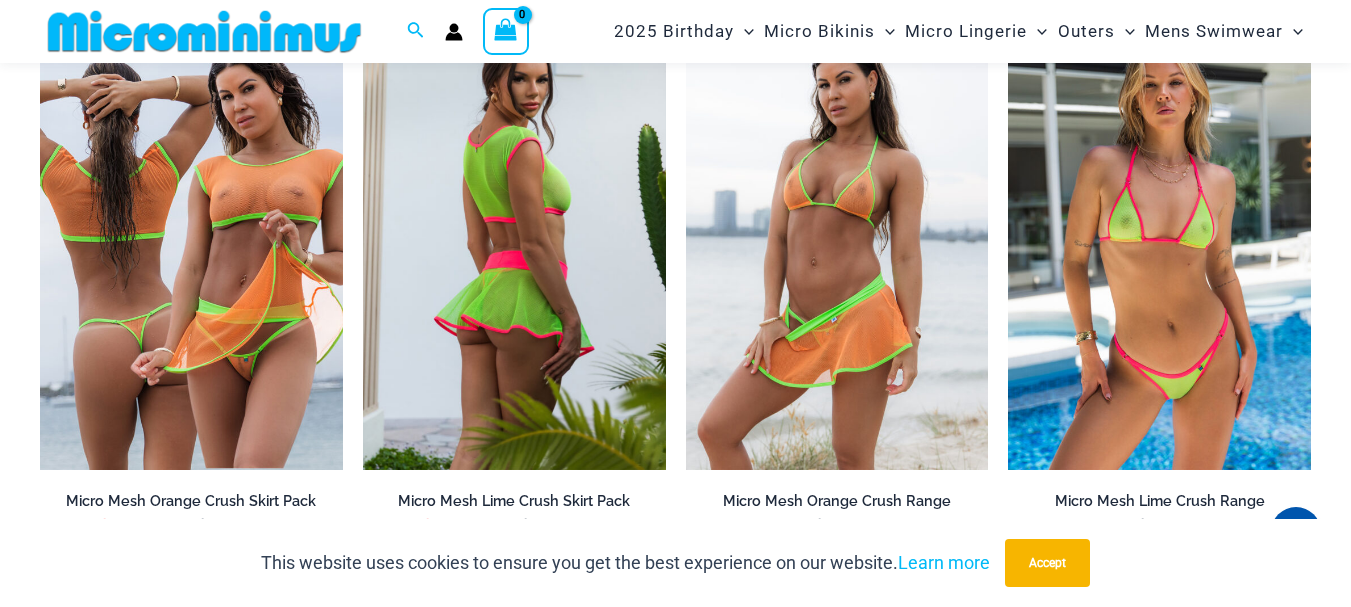 click at bounding box center [514, 243] 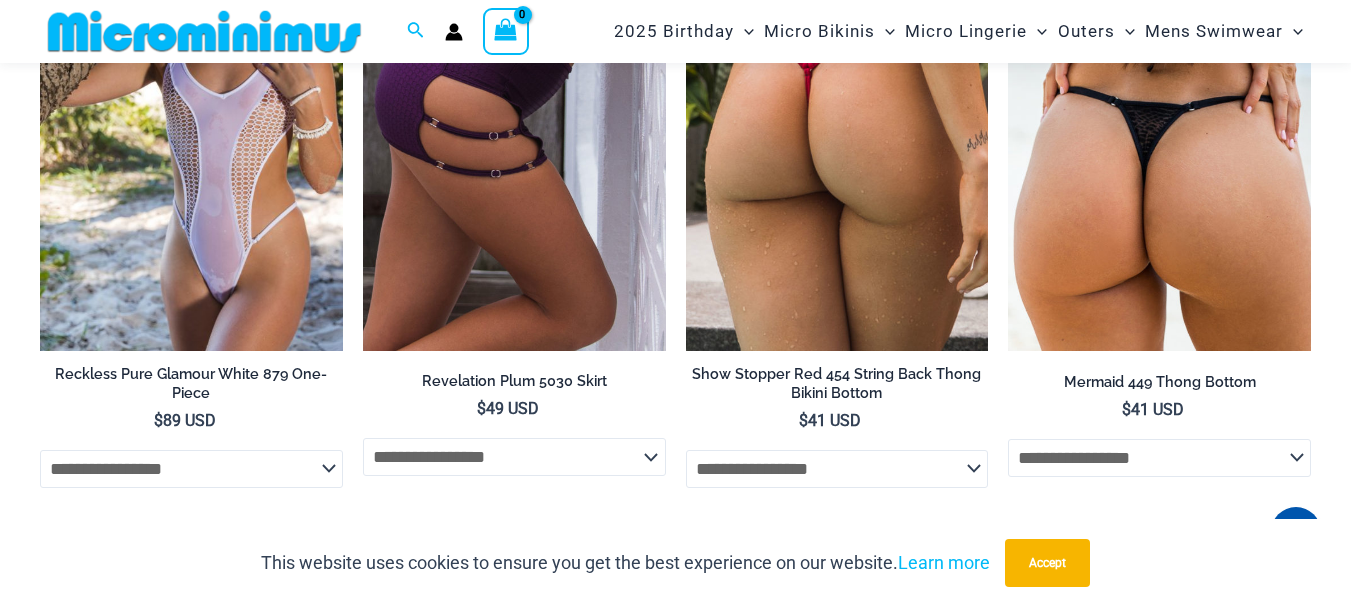 scroll, scrollTop: 5516, scrollLeft: 0, axis: vertical 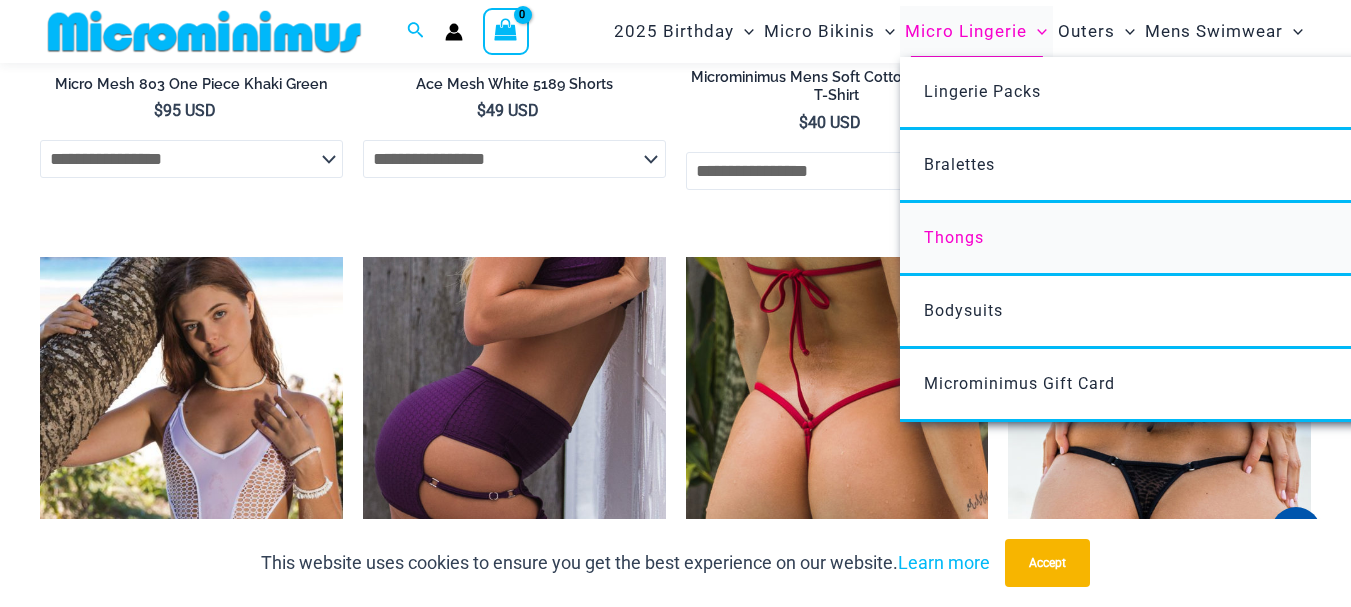 click on "Thongs" at bounding box center (1197, 239) 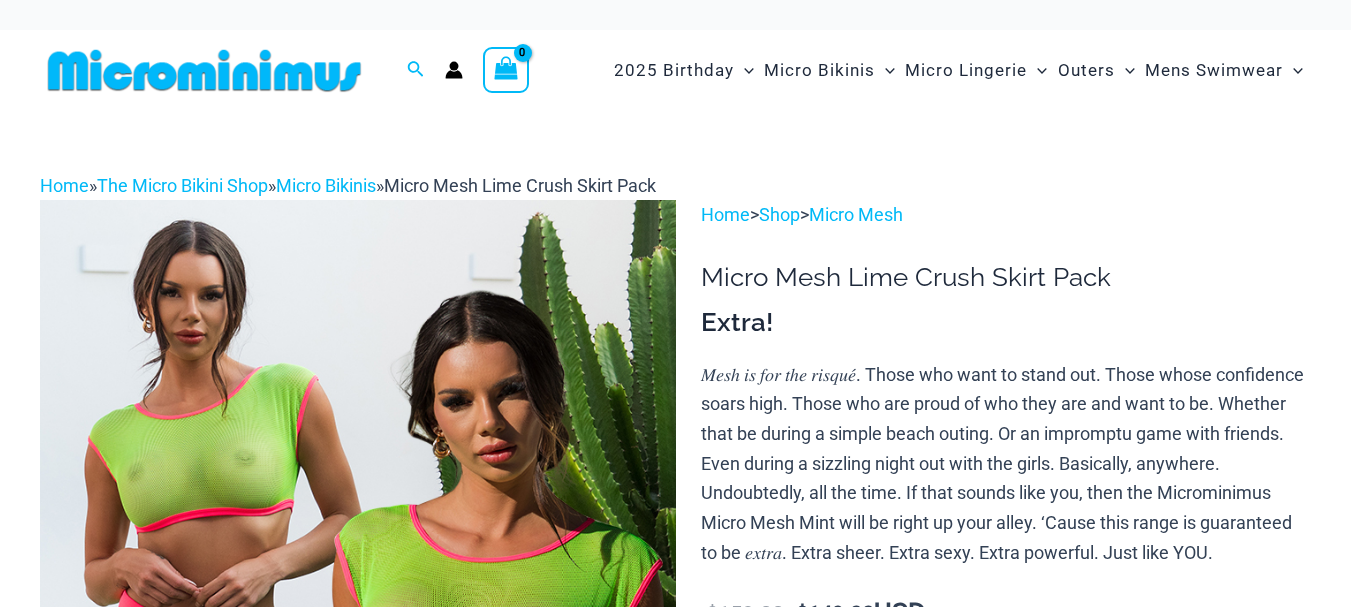 scroll, scrollTop: 101, scrollLeft: 0, axis: vertical 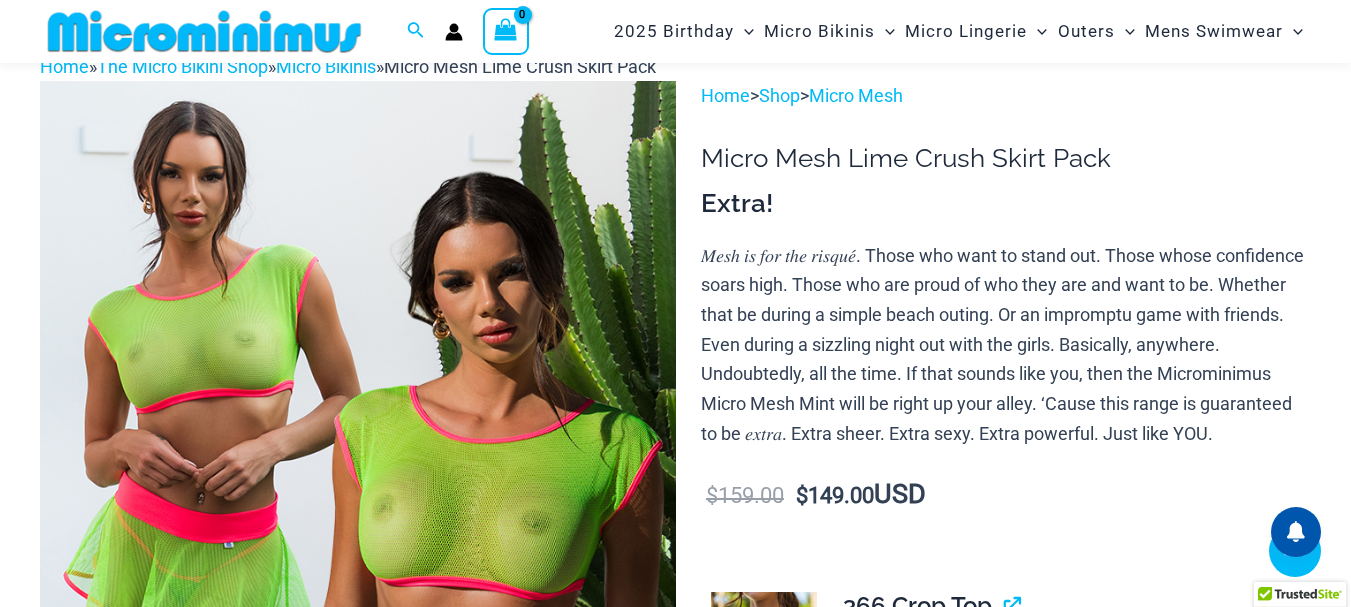 click at bounding box center [357, 1521] 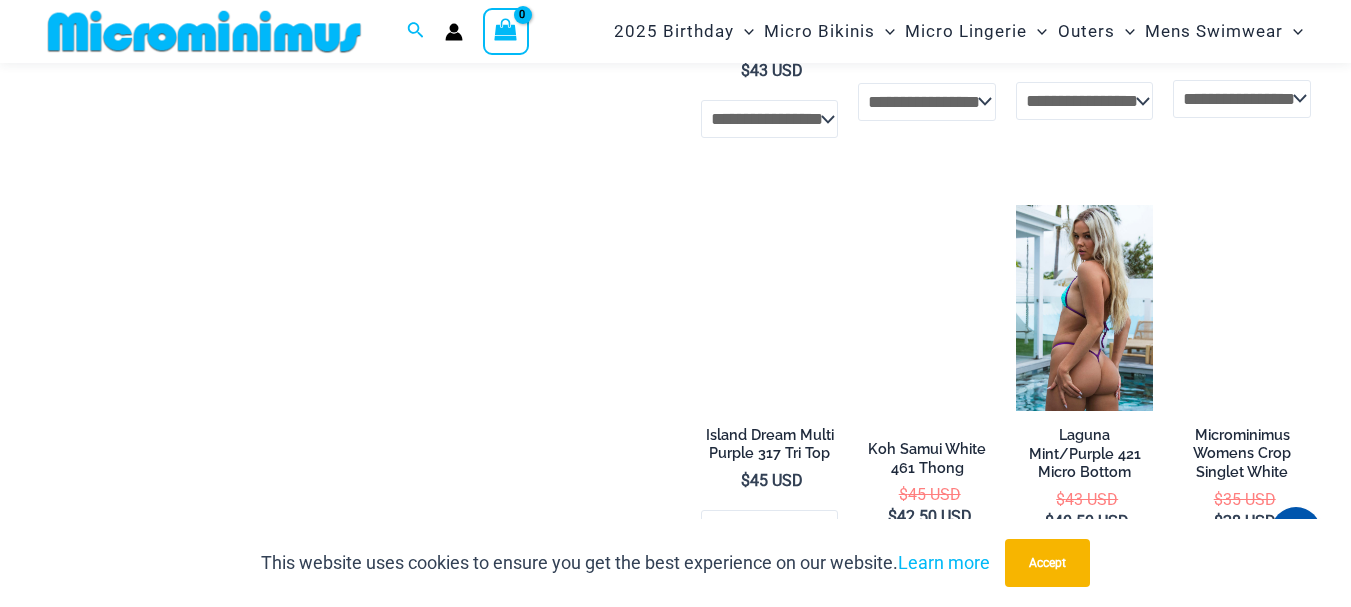 scroll, scrollTop: 4582, scrollLeft: 0, axis: vertical 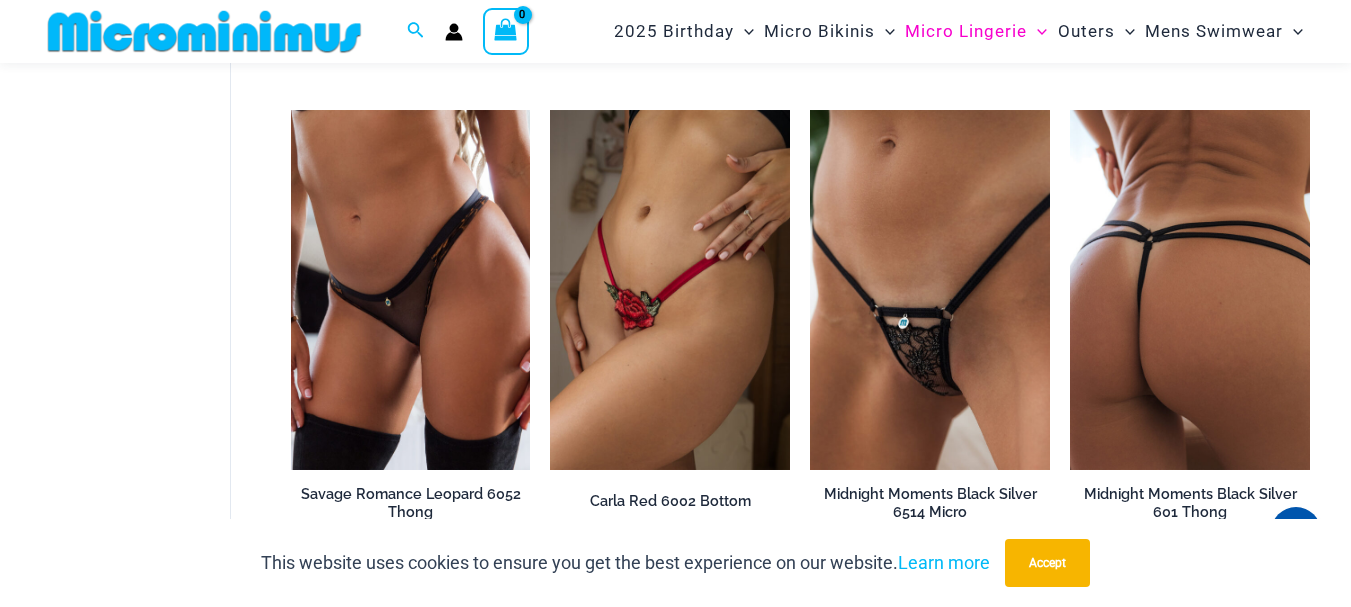 click at bounding box center (1190, 290) 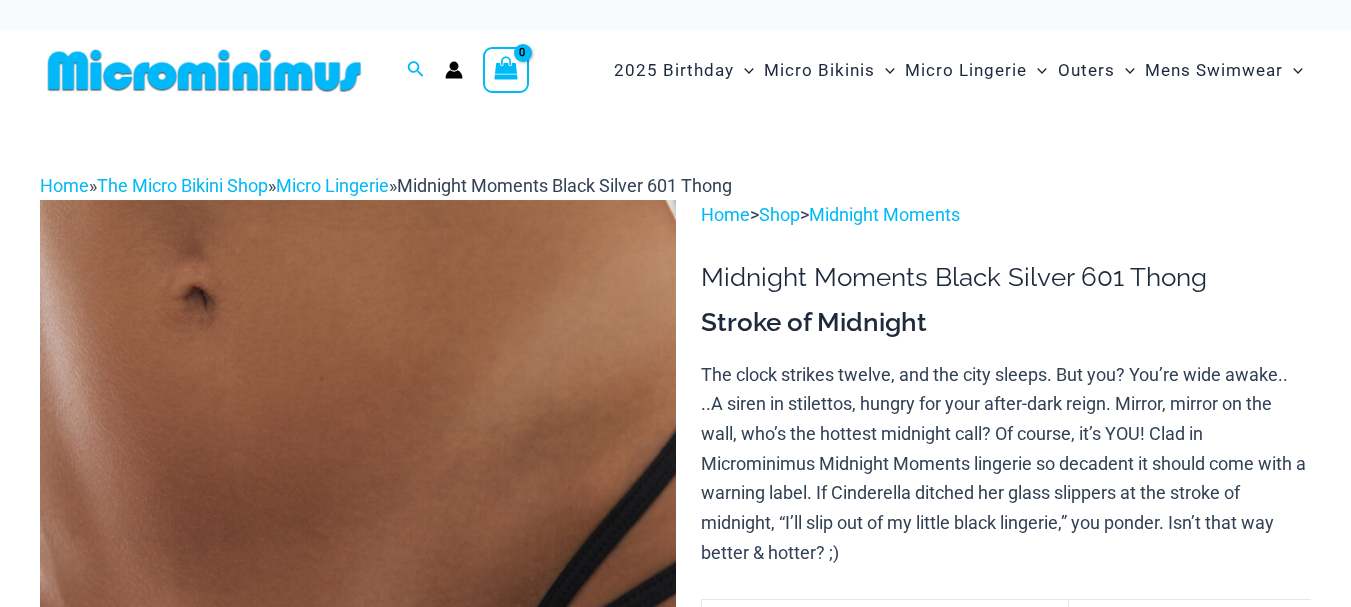scroll, scrollTop: 0, scrollLeft: 0, axis: both 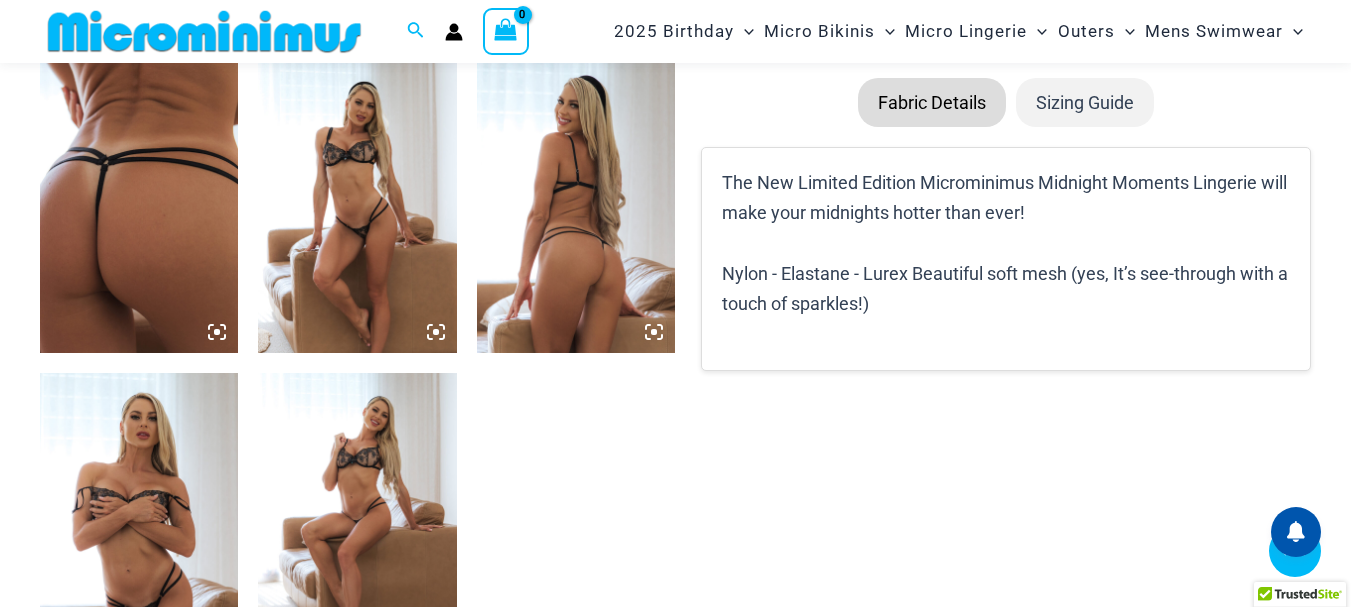 click at bounding box center (357, 205) 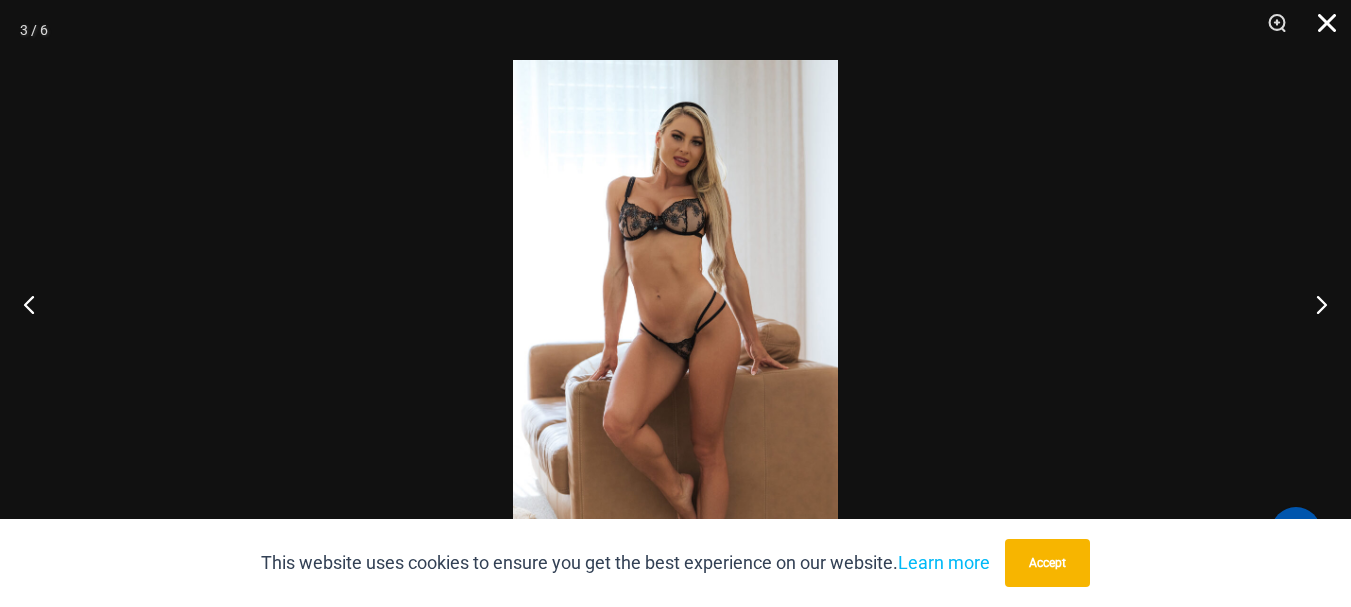 click at bounding box center (1320, 30) 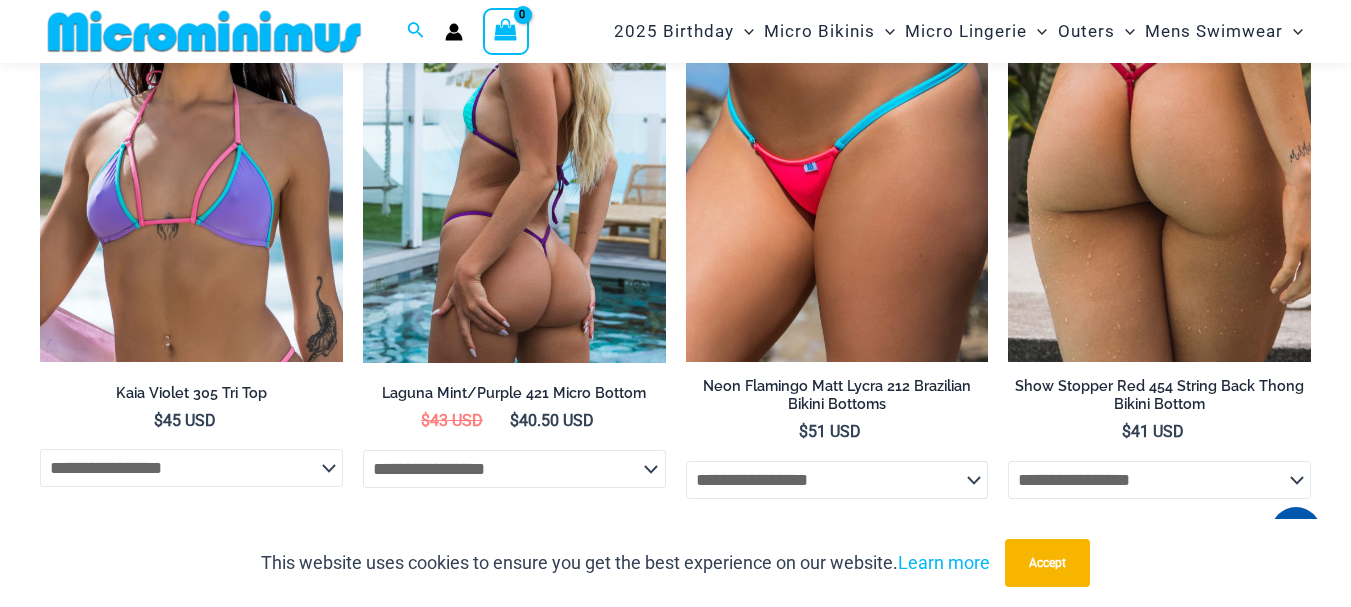 scroll, scrollTop: 4300, scrollLeft: 0, axis: vertical 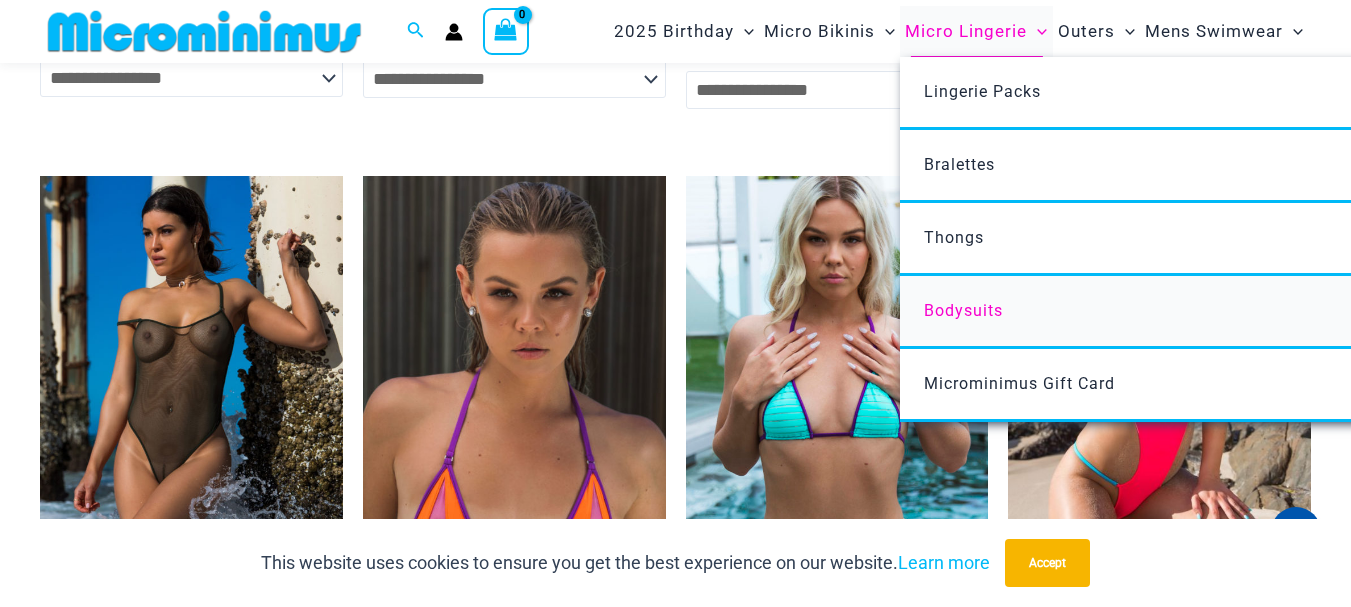 click on "Bodysuits" at bounding box center [963, 310] 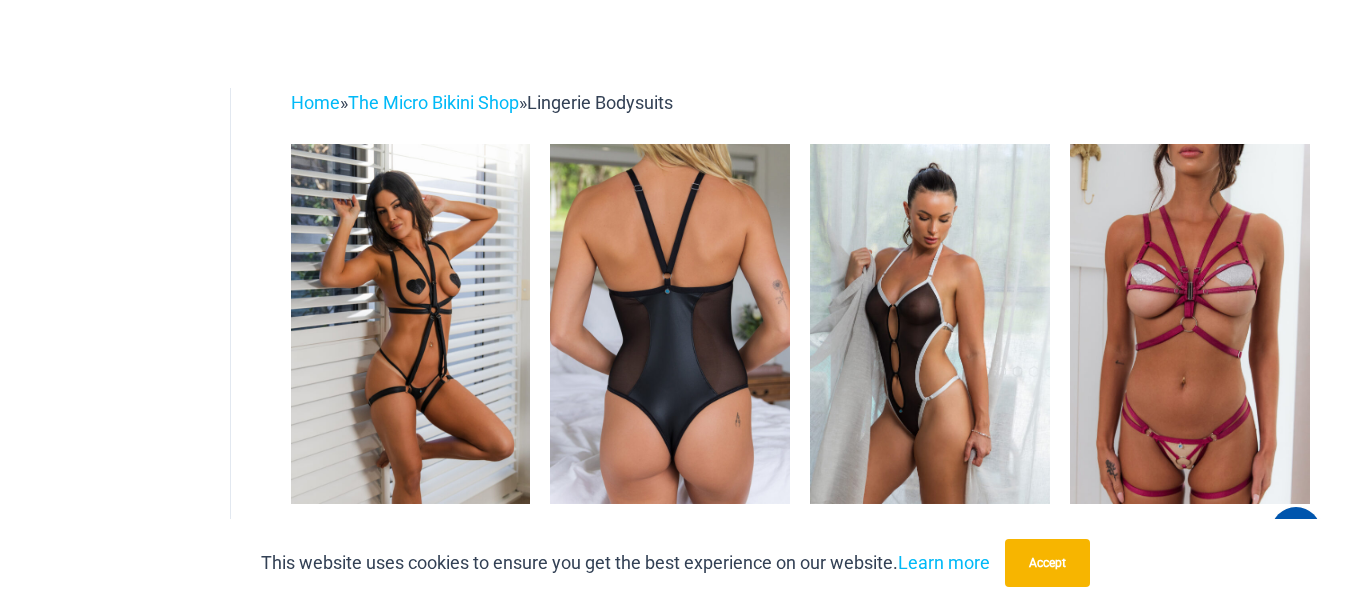 scroll, scrollTop: 0, scrollLeft: 0, axis: both 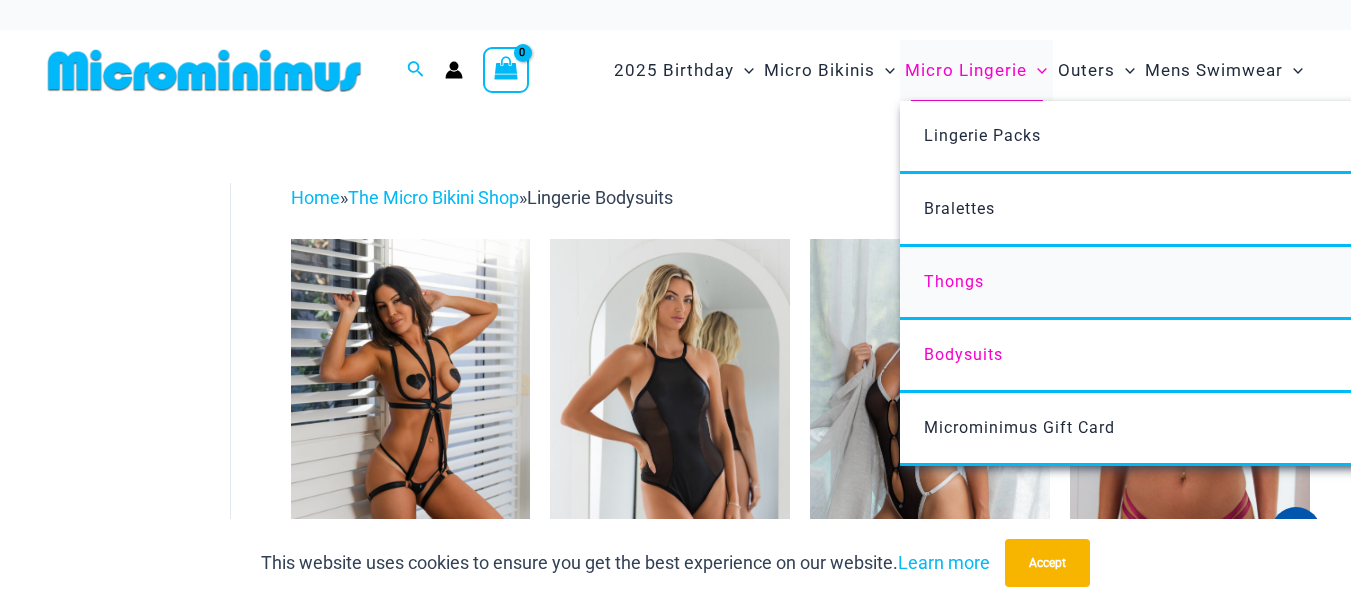 click on "Thongs" at bounding box center (954, 281) 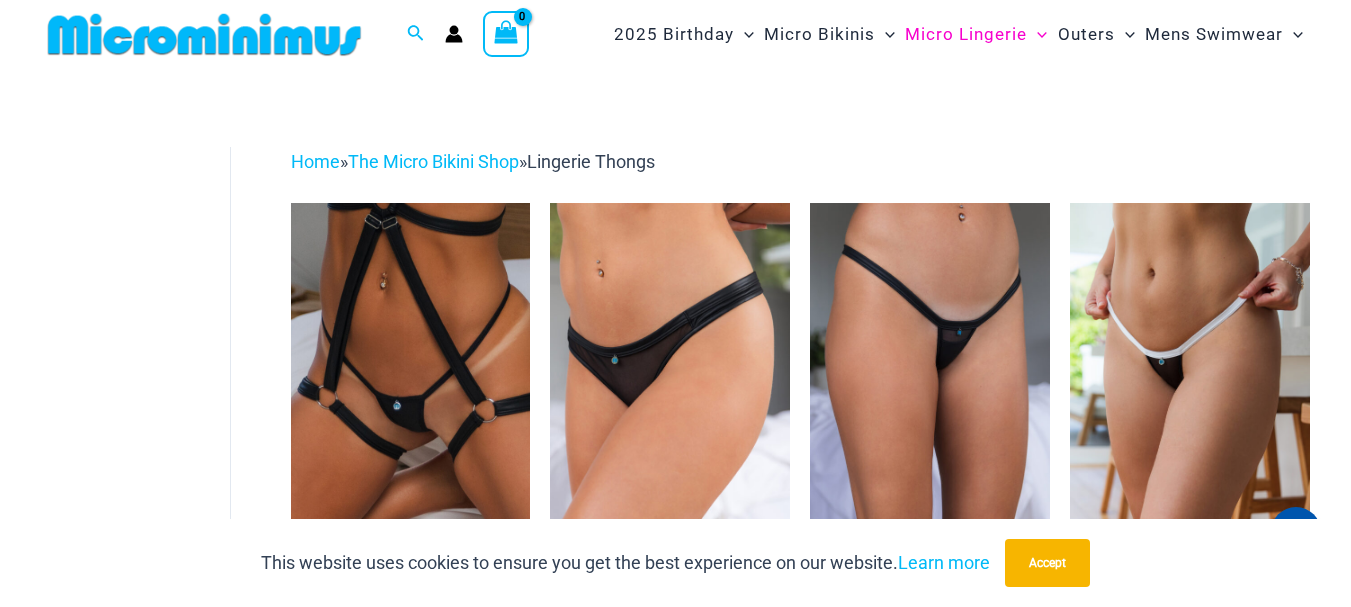 scroll, scrollTop: 0, scrollLeft: 0, axis: both 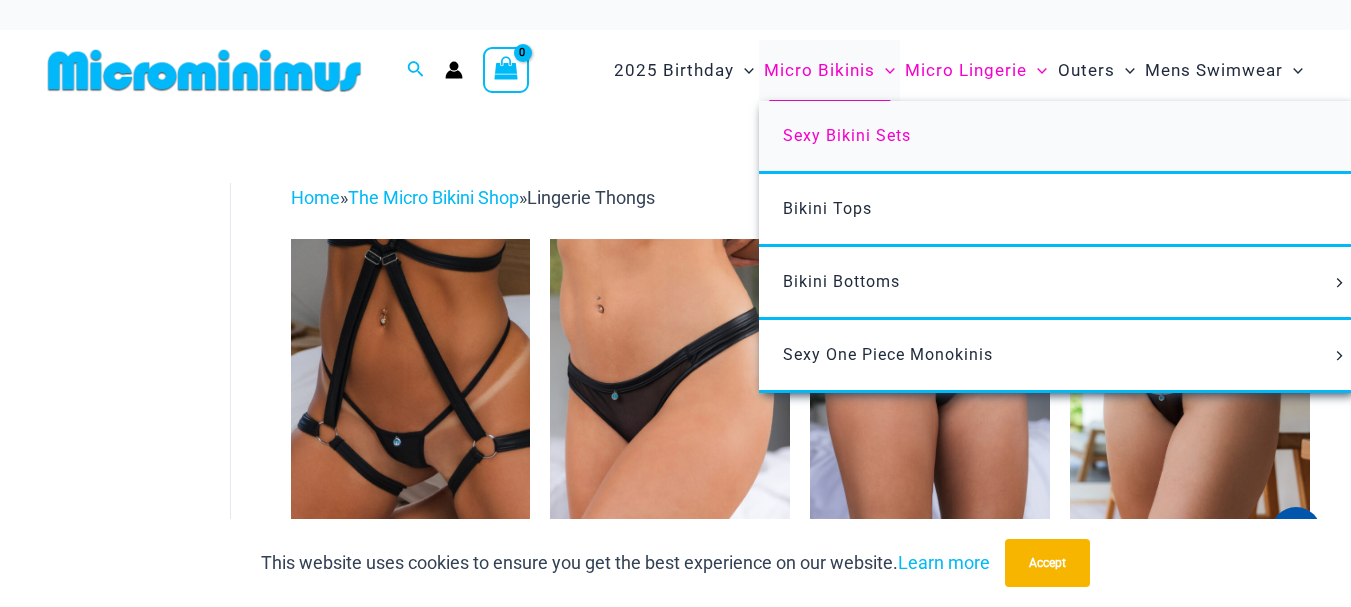 click on "Sexy Bikini Sets" at bounding box center (847, 135) 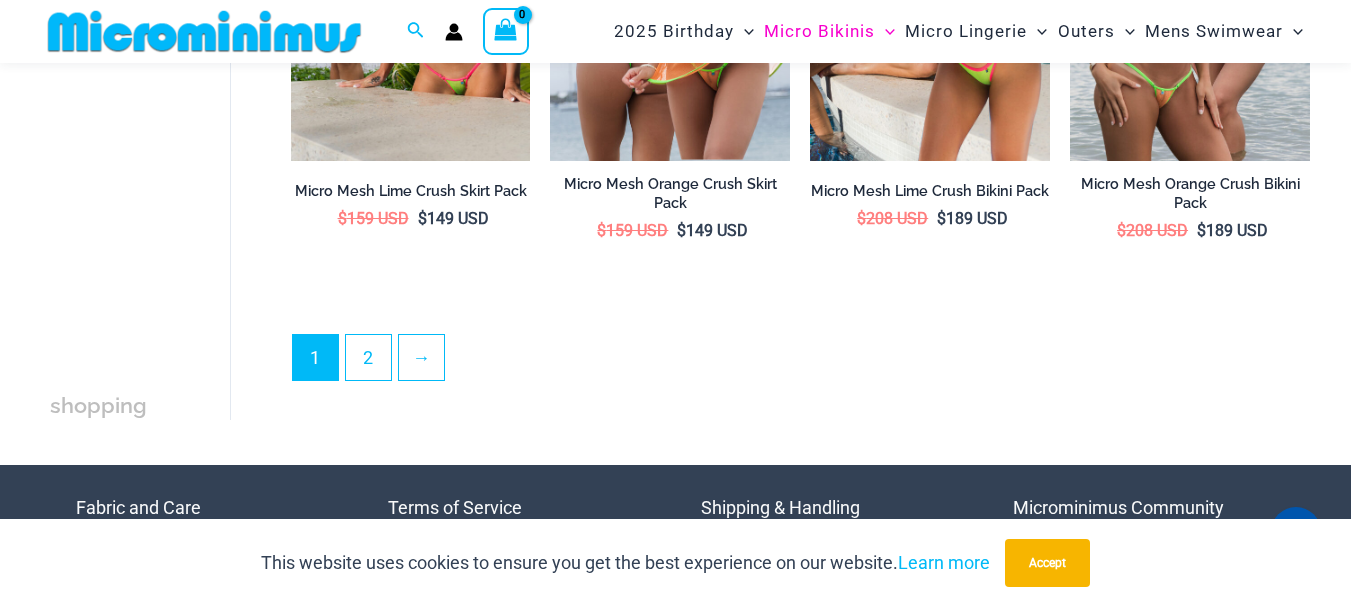 scroll, scrollTop: 4079, scrollLeft: 0, axis: vertical 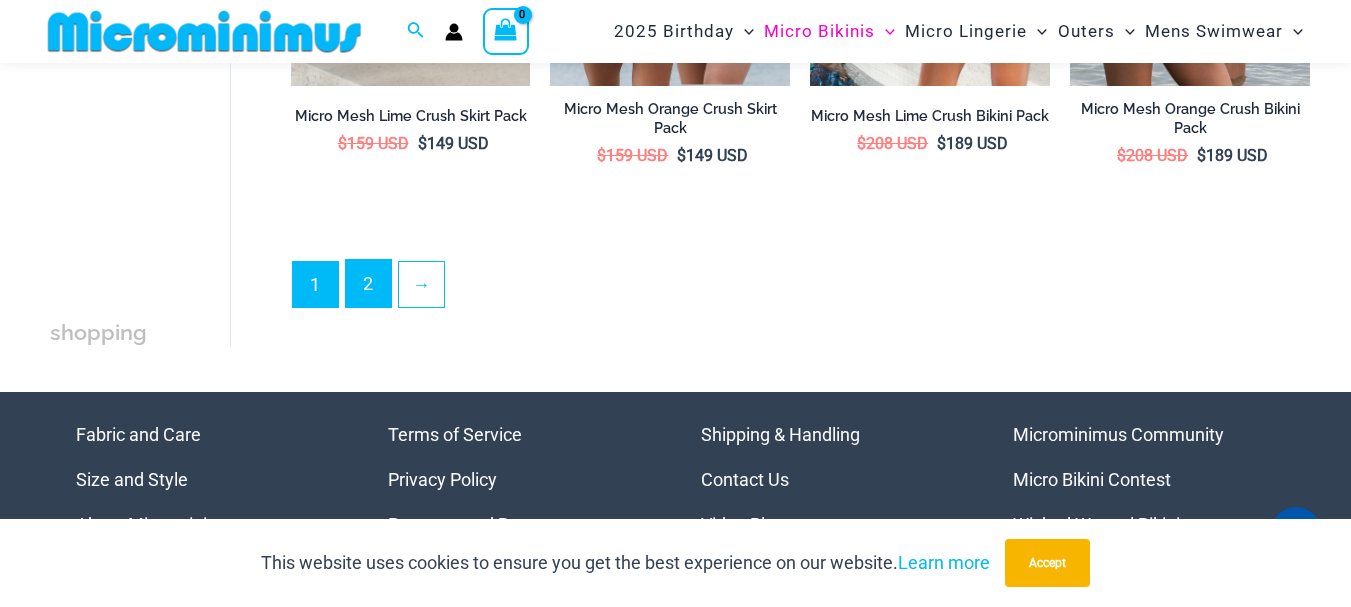 click on "2" at bounding box center (368, 283) 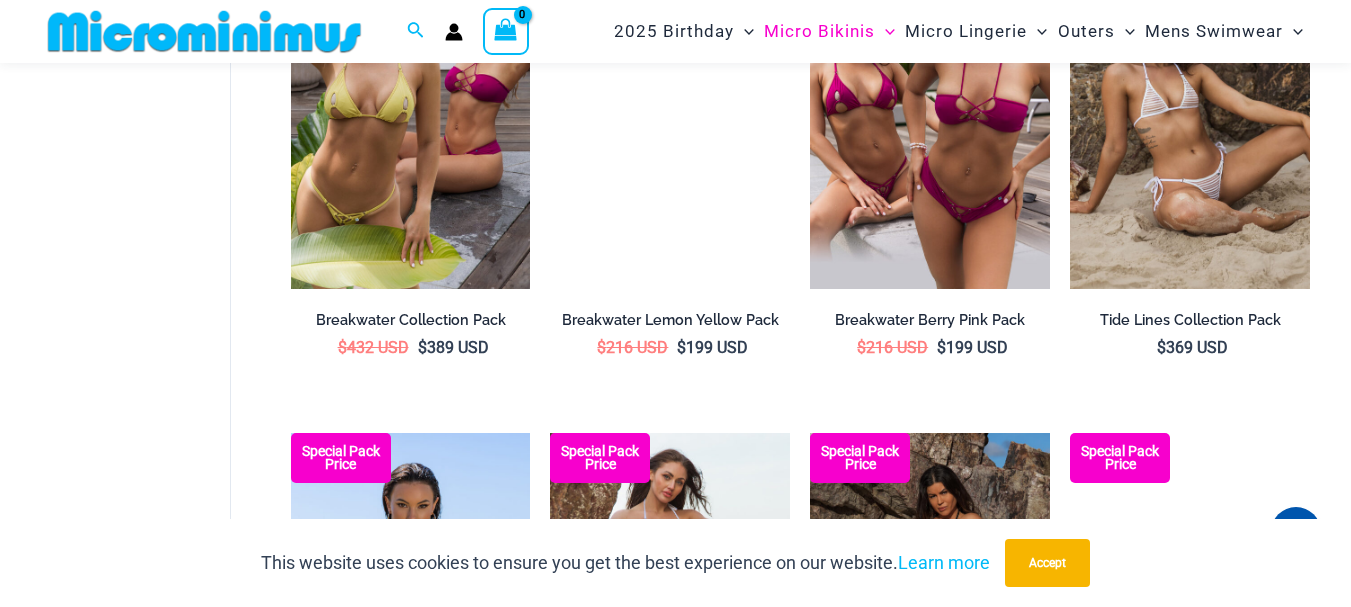 scroll, scrollTop: 2277, scrollLeft: 0, axis: vertical 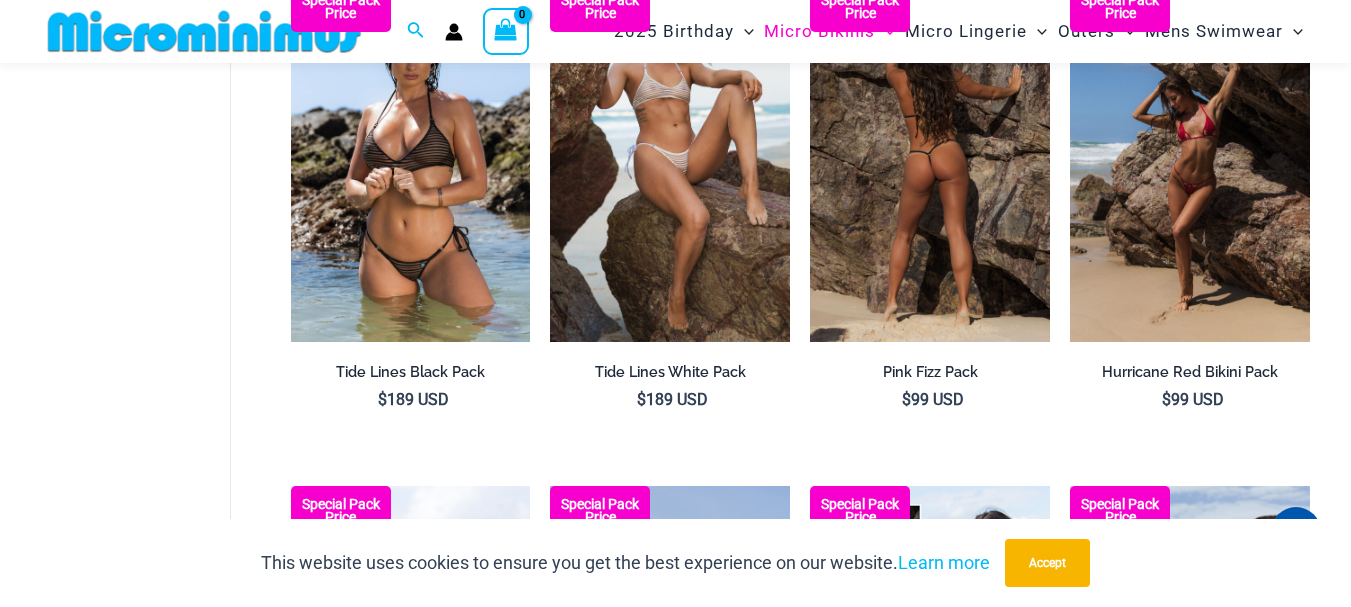 click at bounding box center [930, 162] 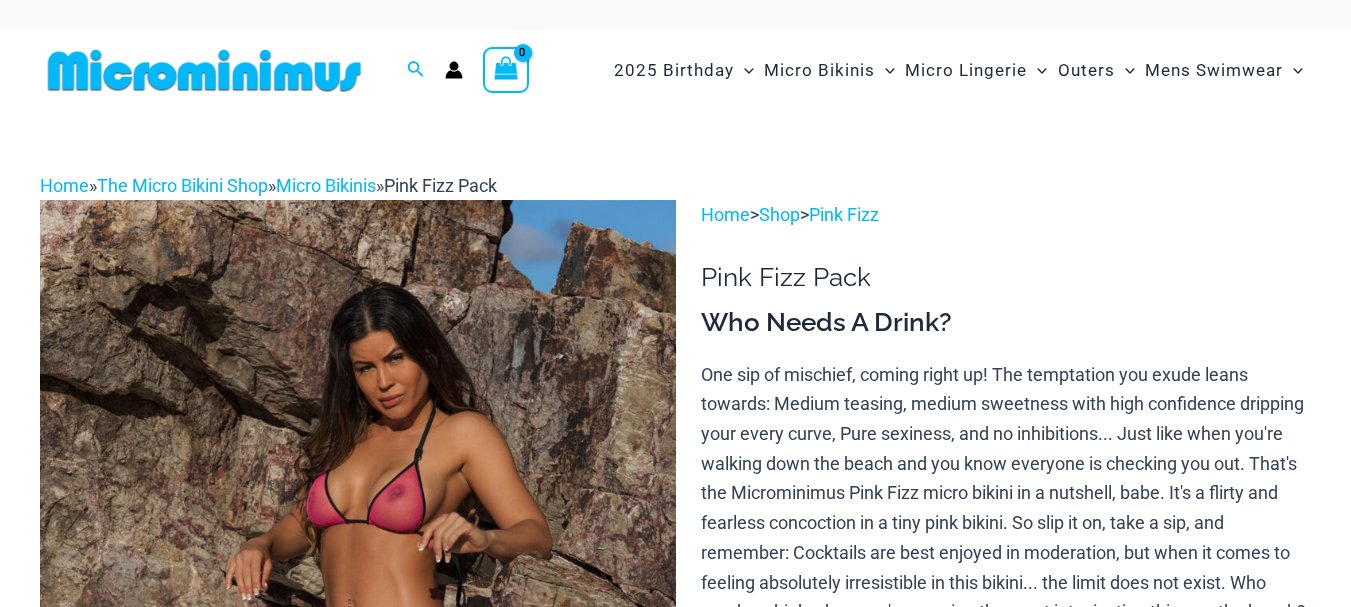 scroll, scrollTop: 0, scrollLeft: 0, axis: both 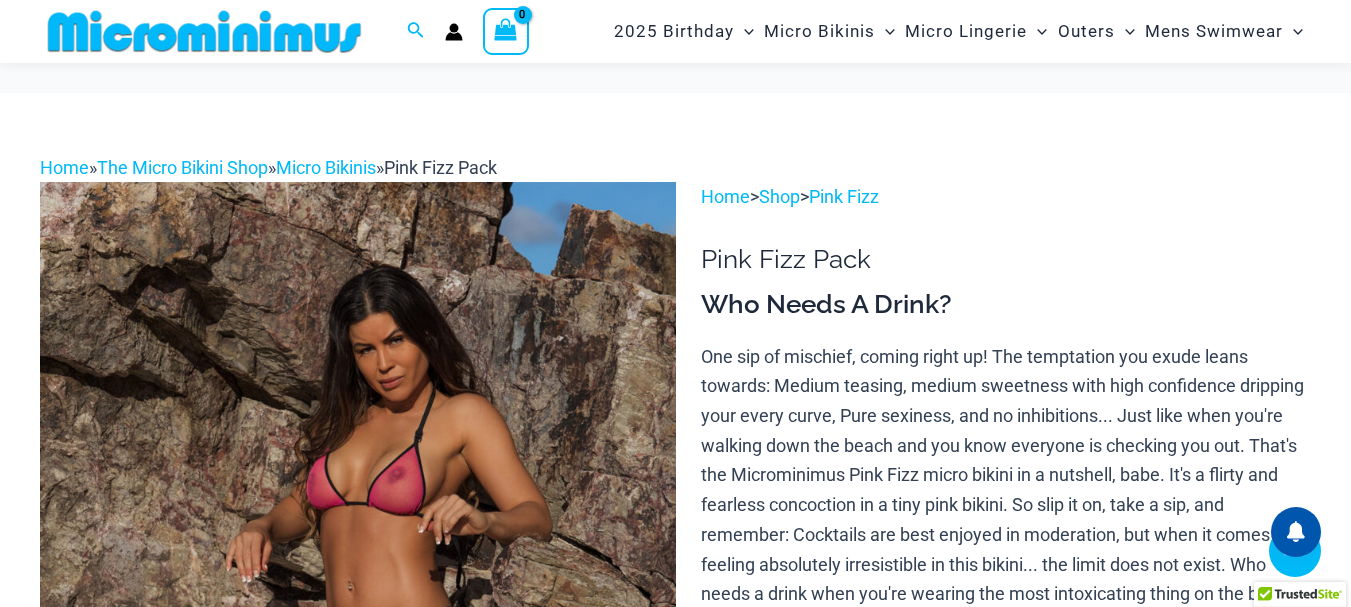 click at bounding box center (576, 1622) 